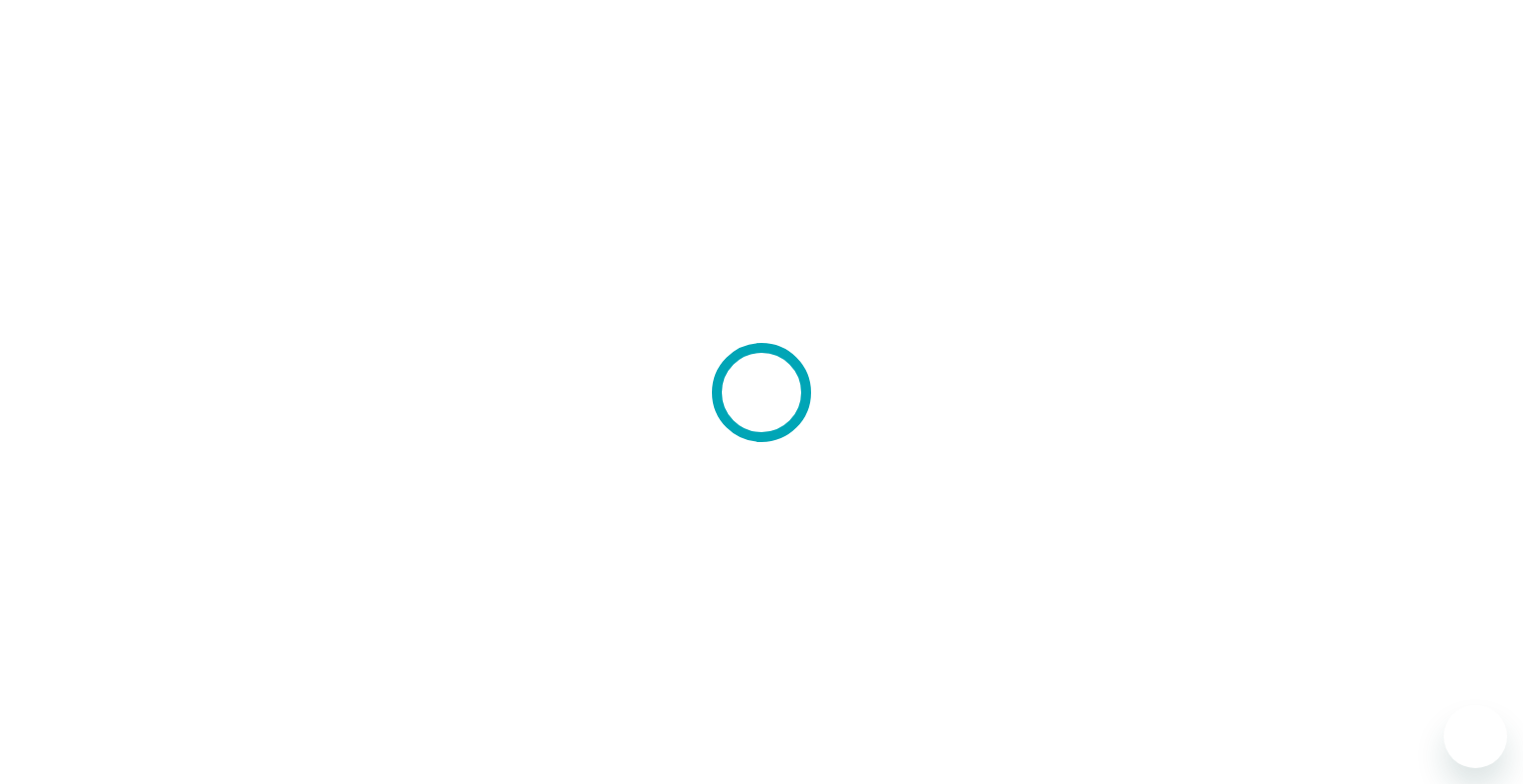 scroll, scrollTop: 0, scrollLeft: 0, axis: both 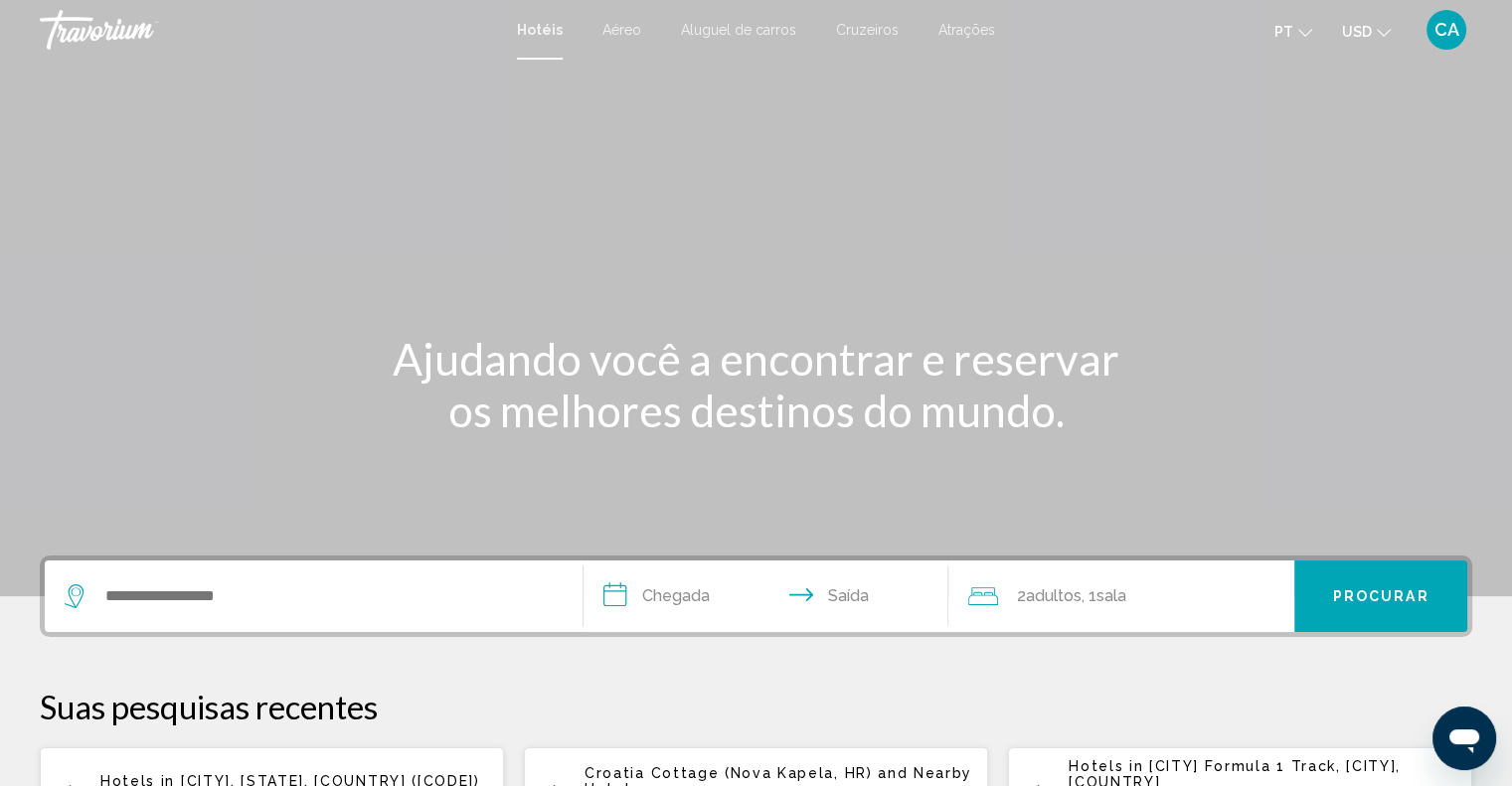 click on "Atrações" at bounding box center (966, 30) 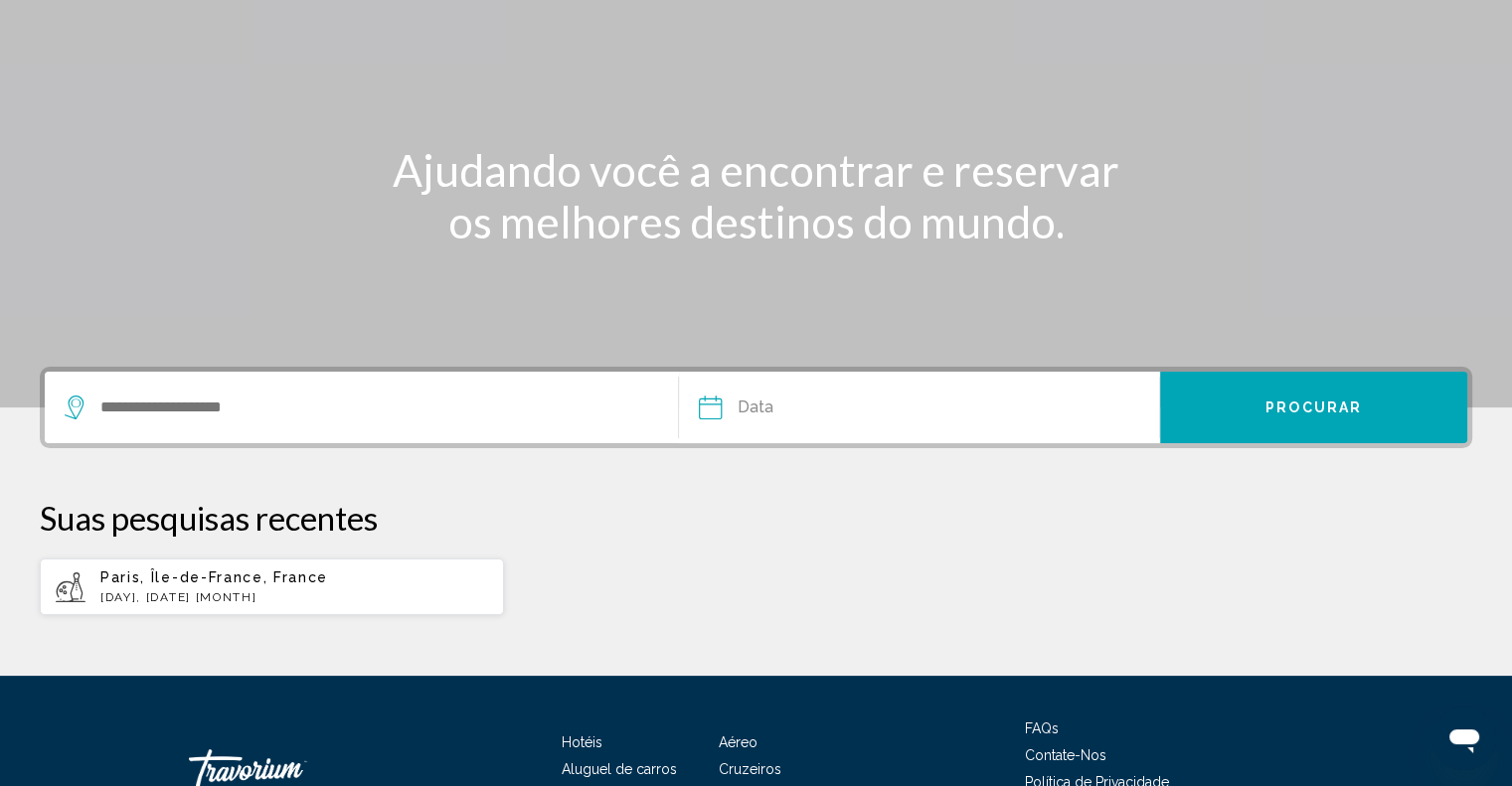 scroll, scrollTop: 321, scrollLeft: 0, axis: vertical 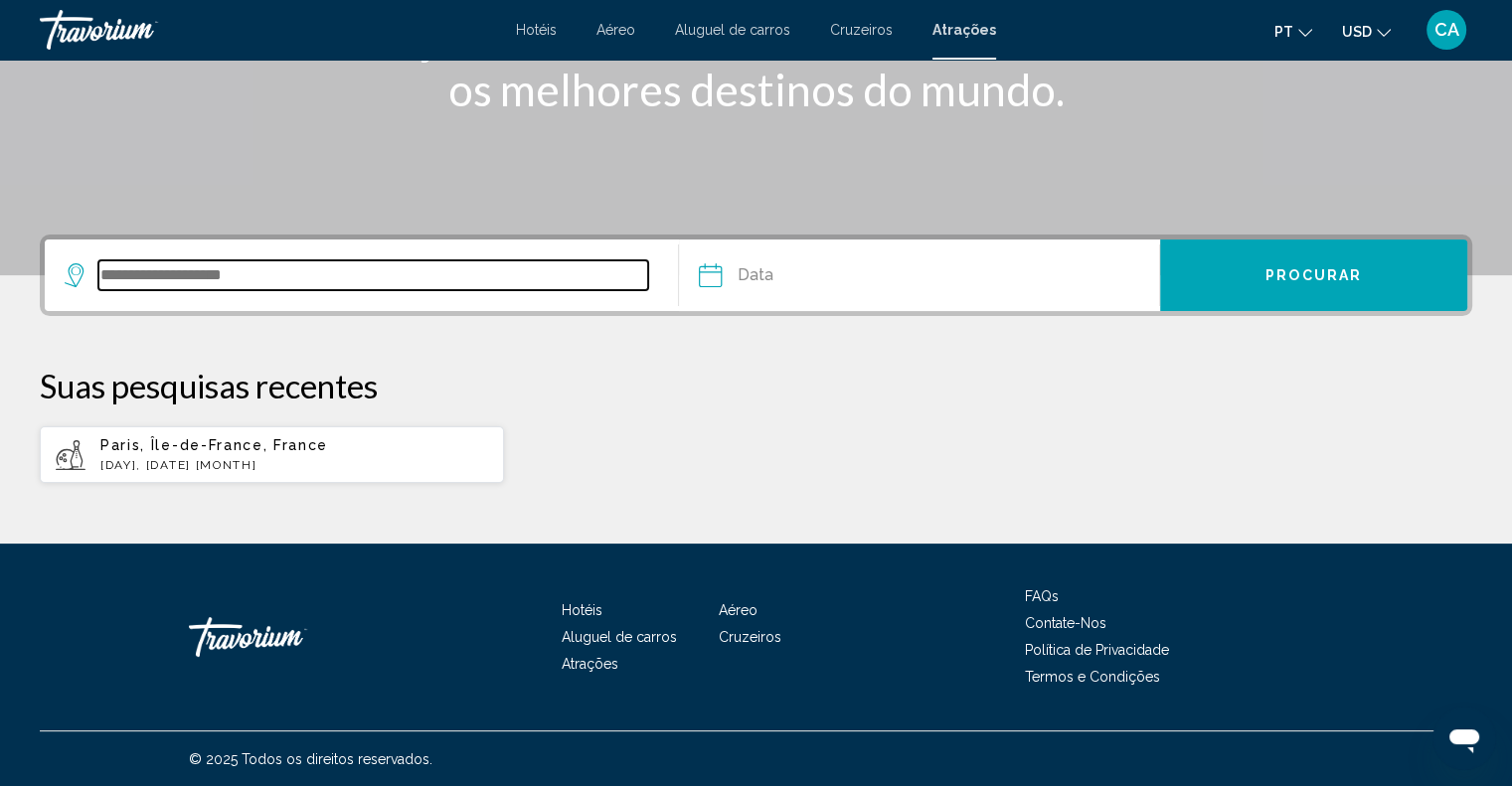 click at bounding box center [373, 275] 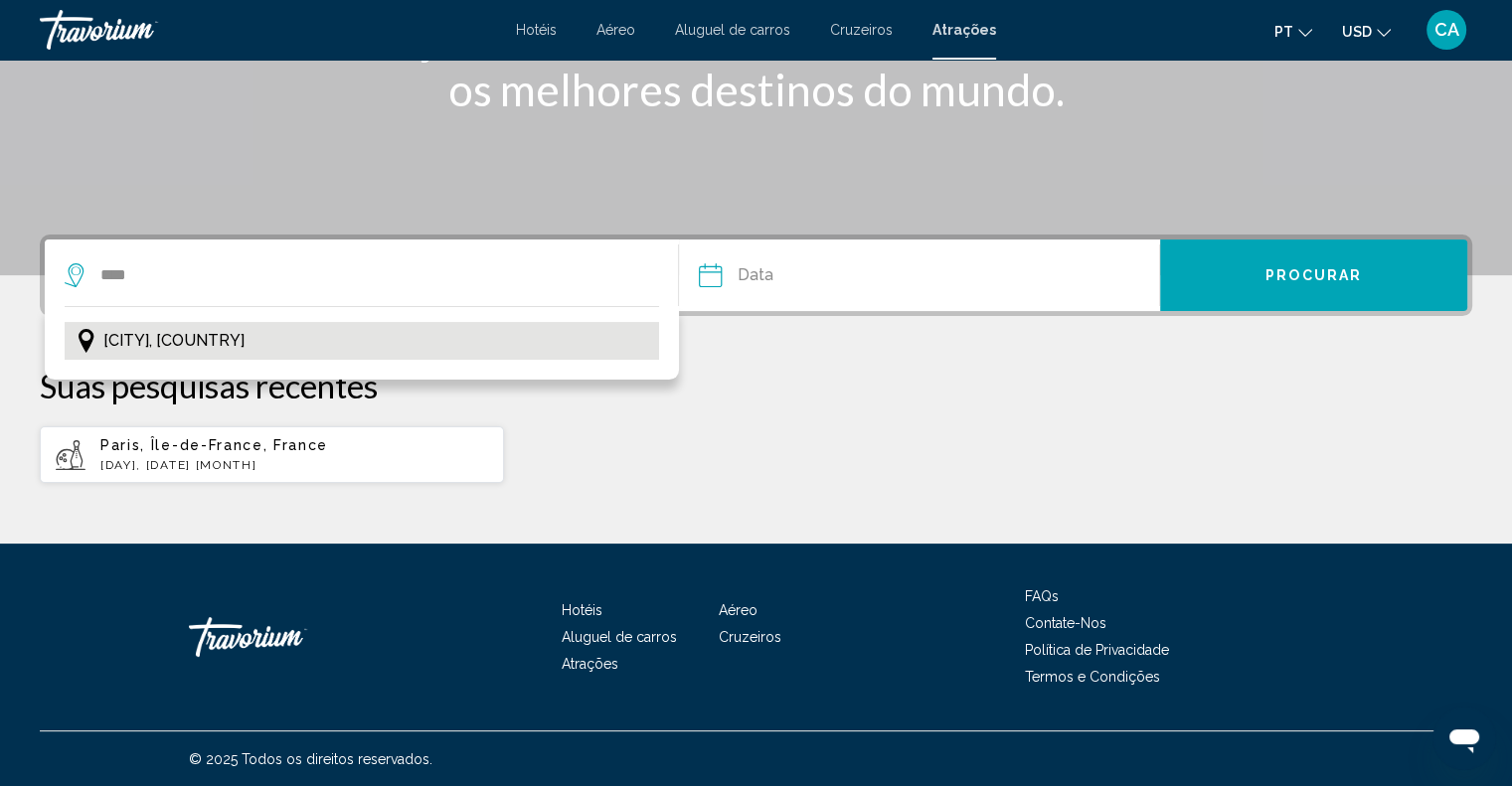 click on "[CITY], [COUNTRY]" at bounding box center [362, 341] 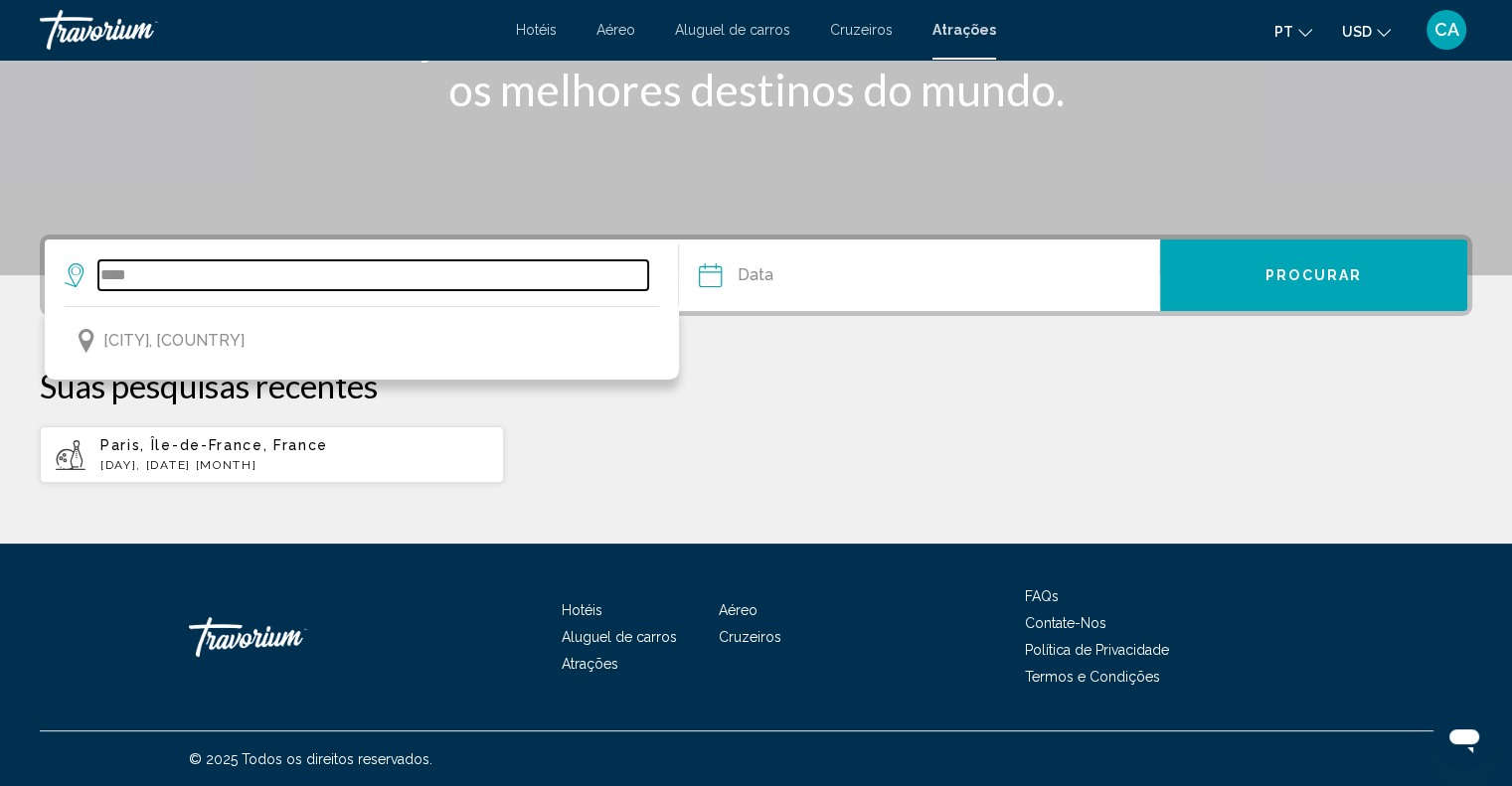 type on "**********" 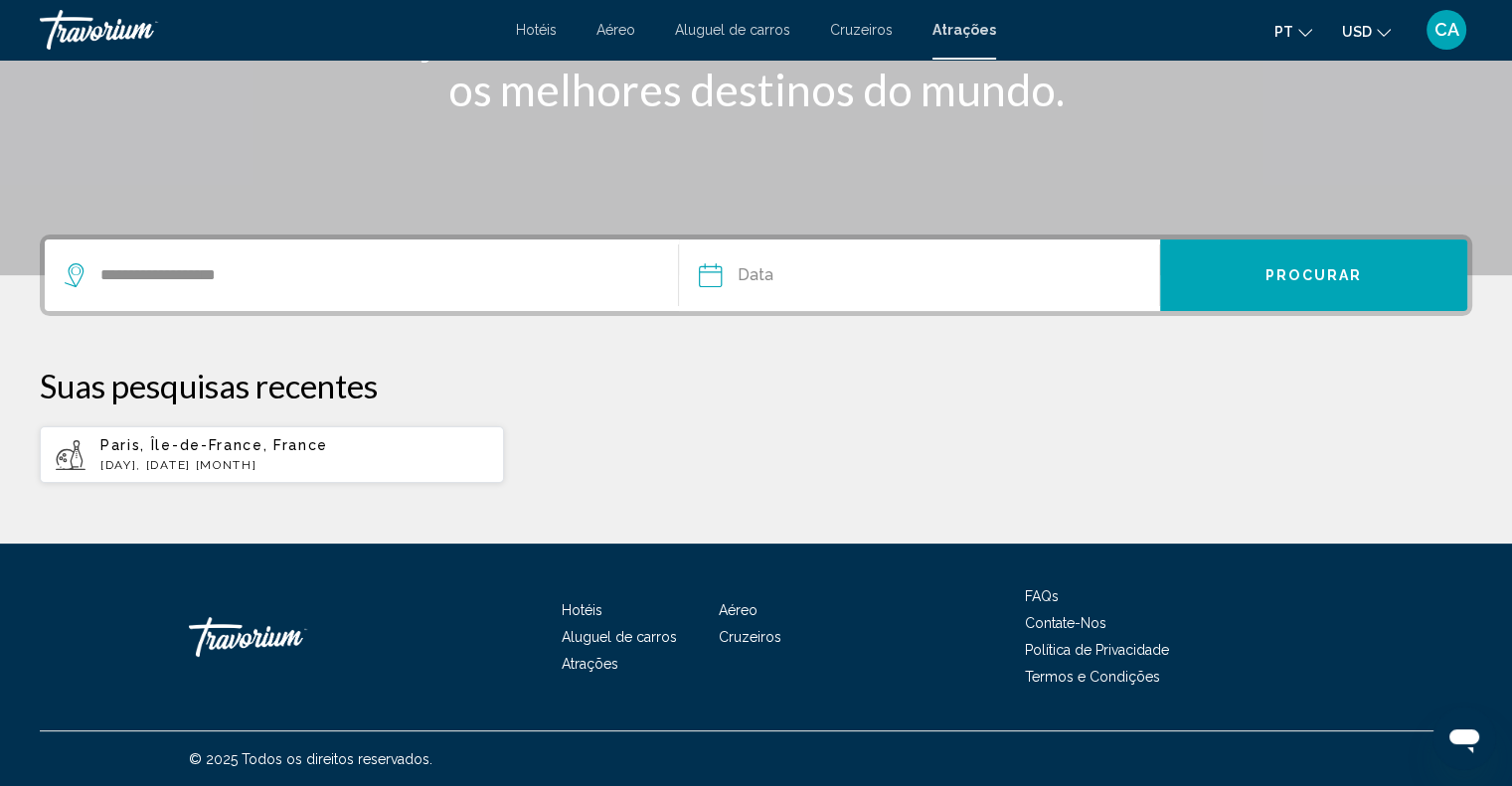 click at bounding box center [812, 278] 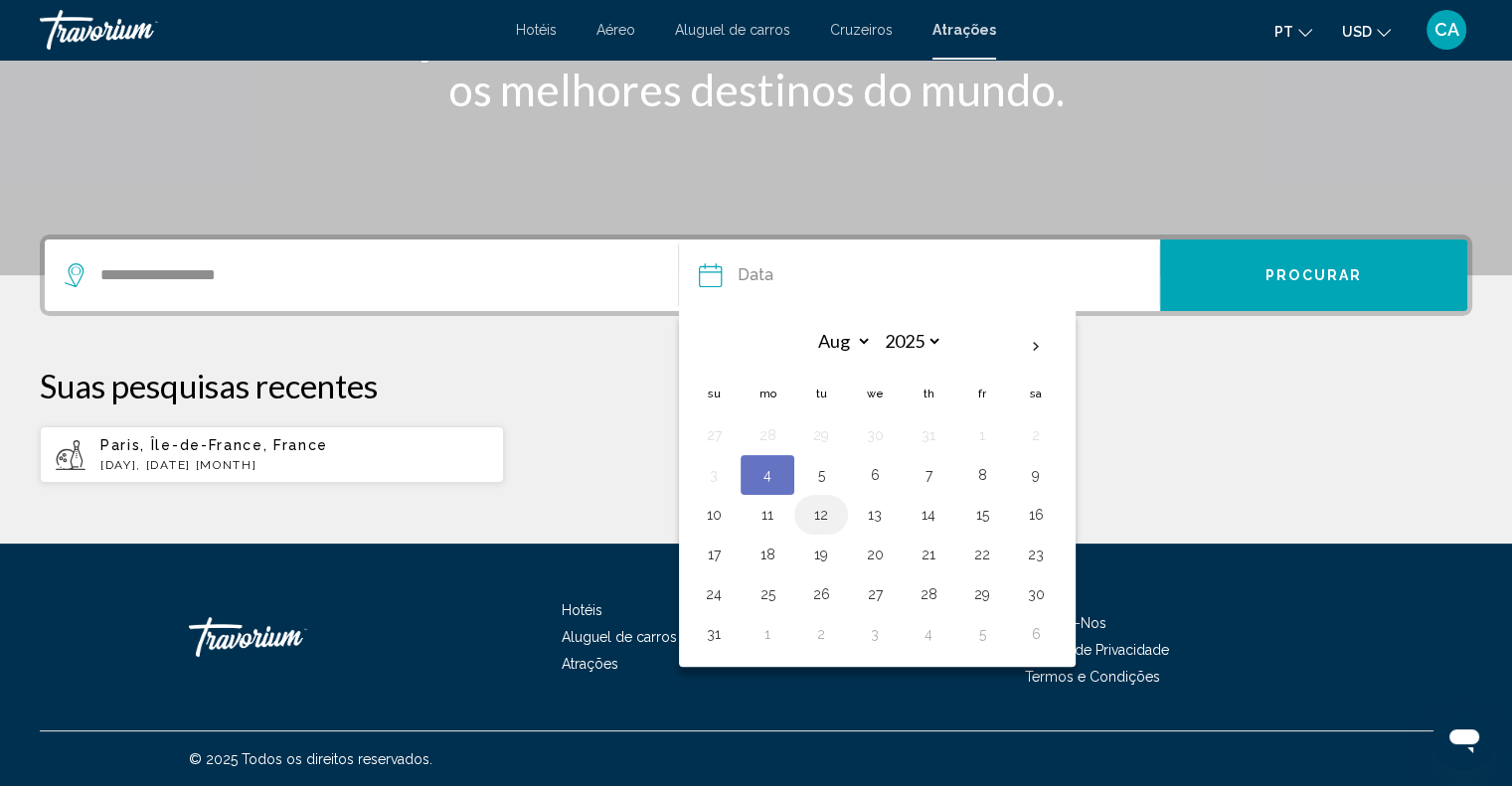 click on "12" at bounding box center [821, 515] 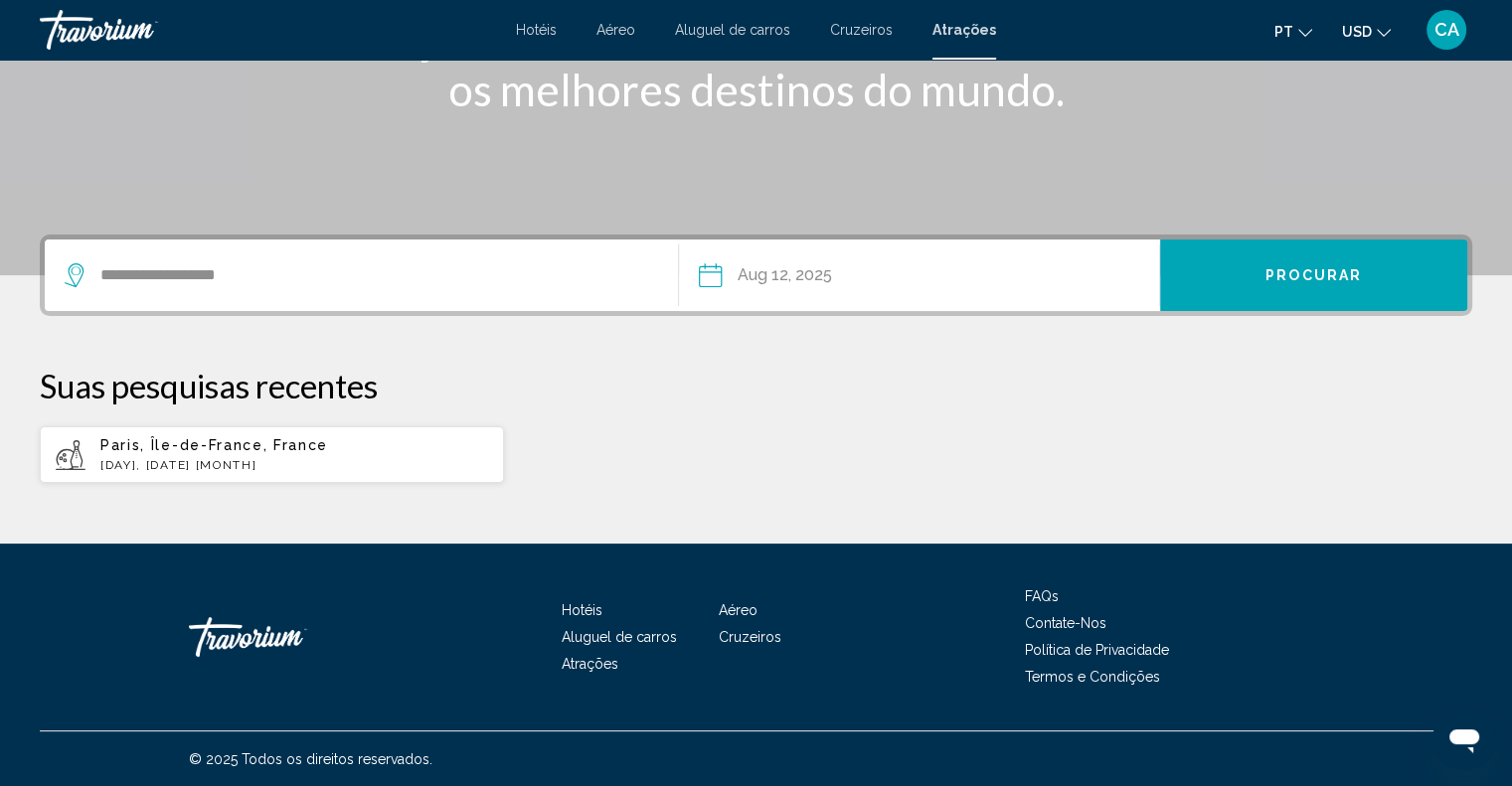 click on "Procurar" at bounding box center (1313, 275) 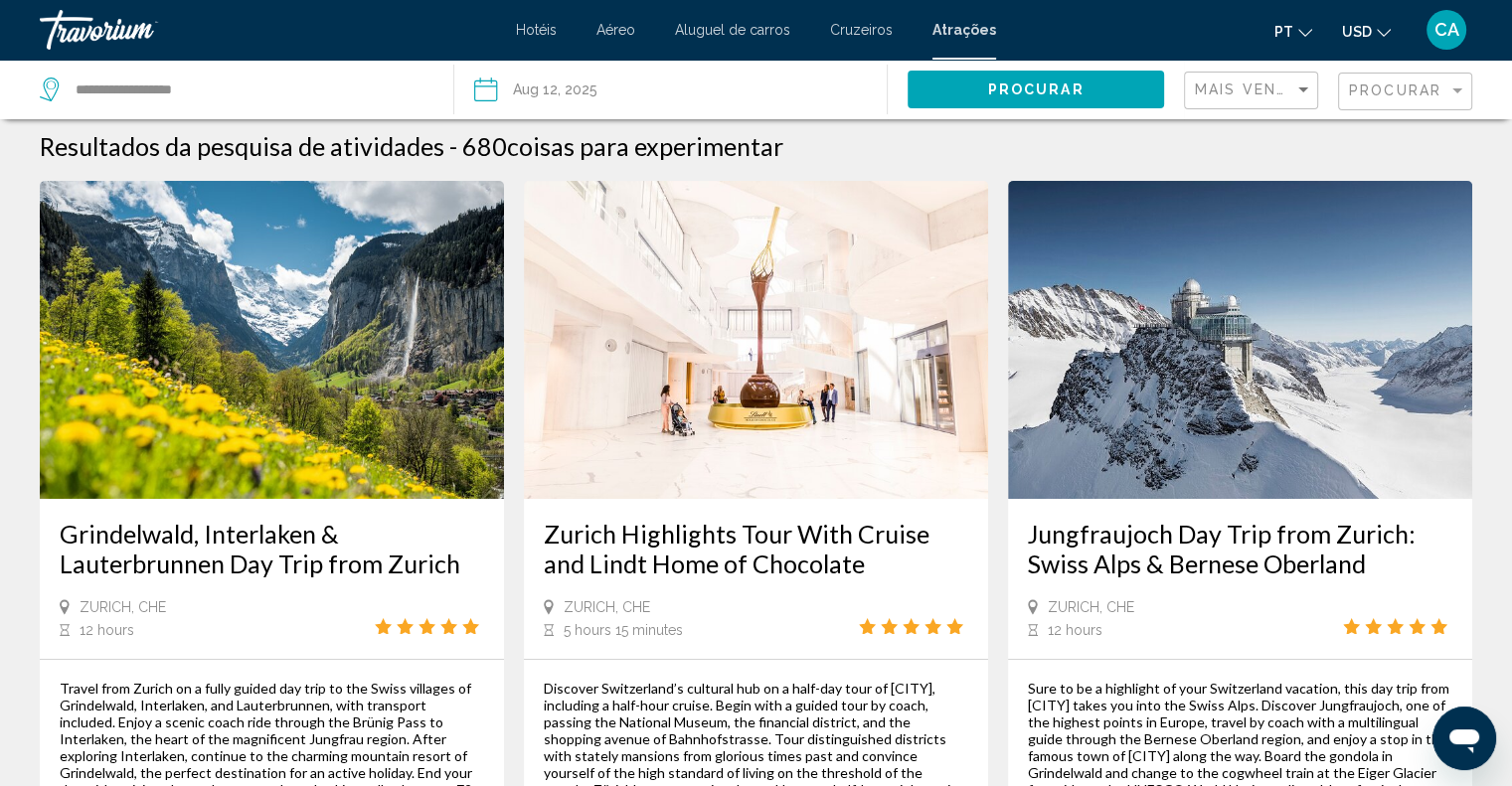 scroll, scrollTop: 0, scrollLeft: 0, axis: both 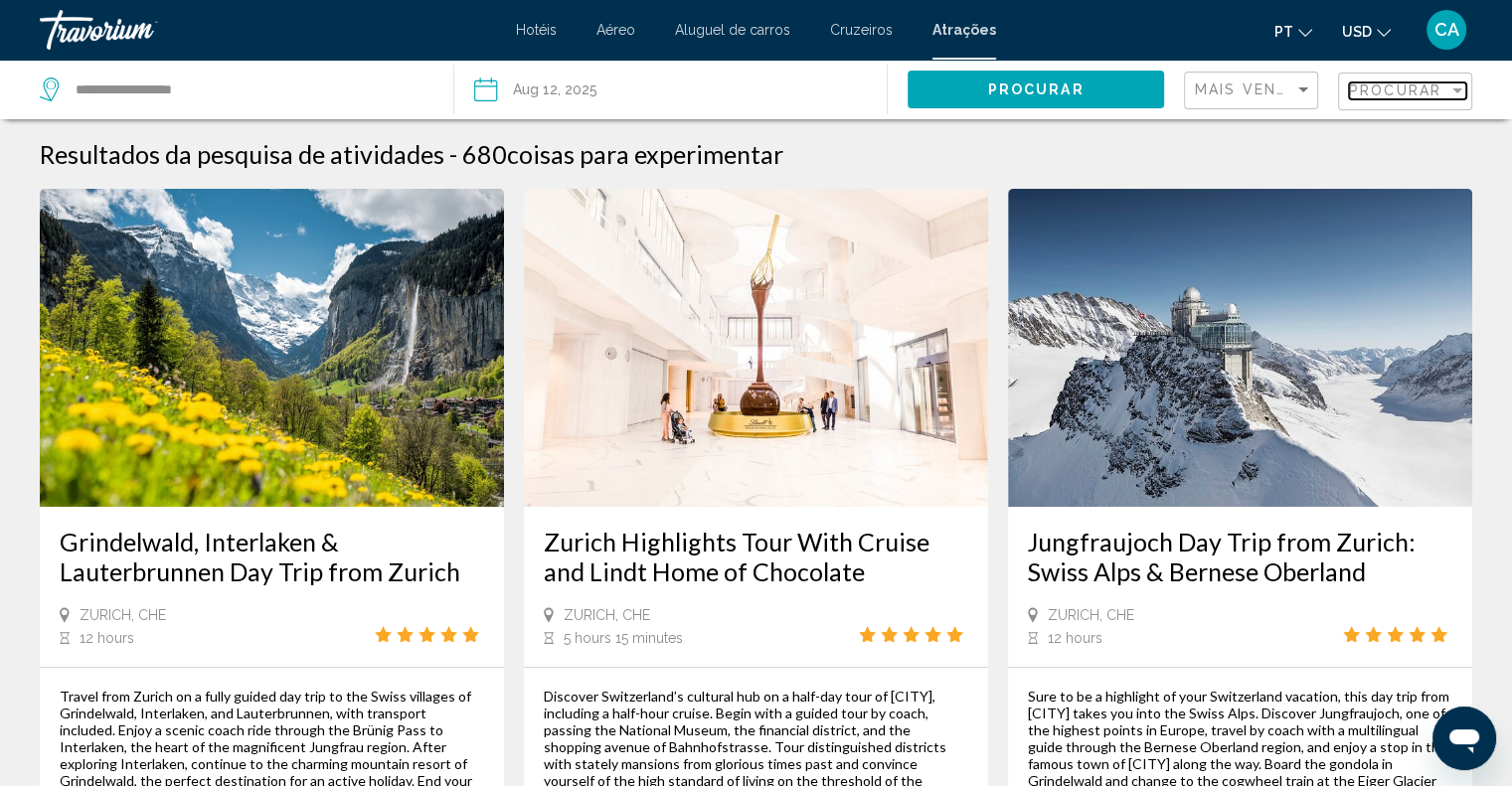 click on "Procurar" at bounding box center (1395, 90) 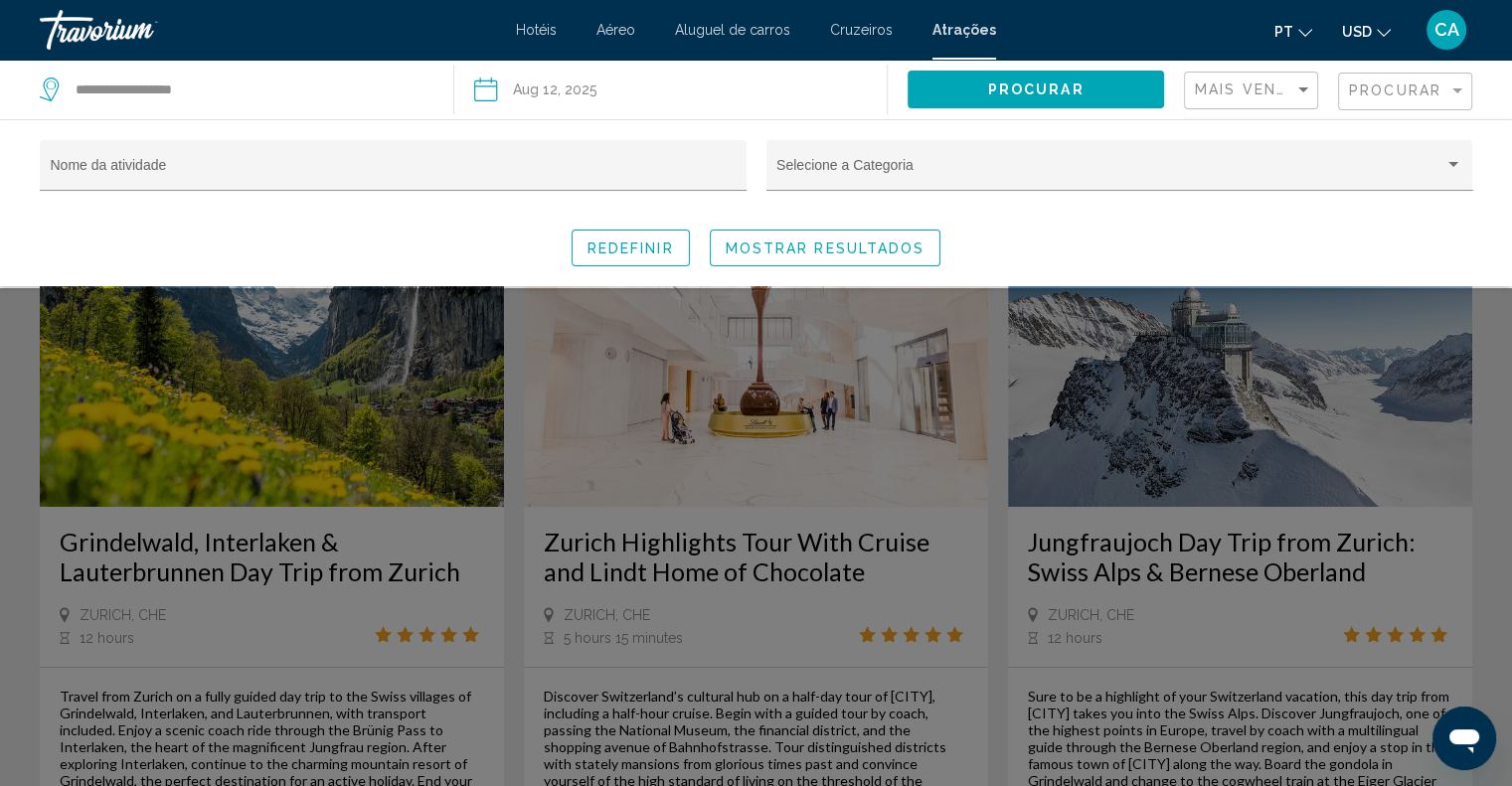 click on "Nome da atividade" 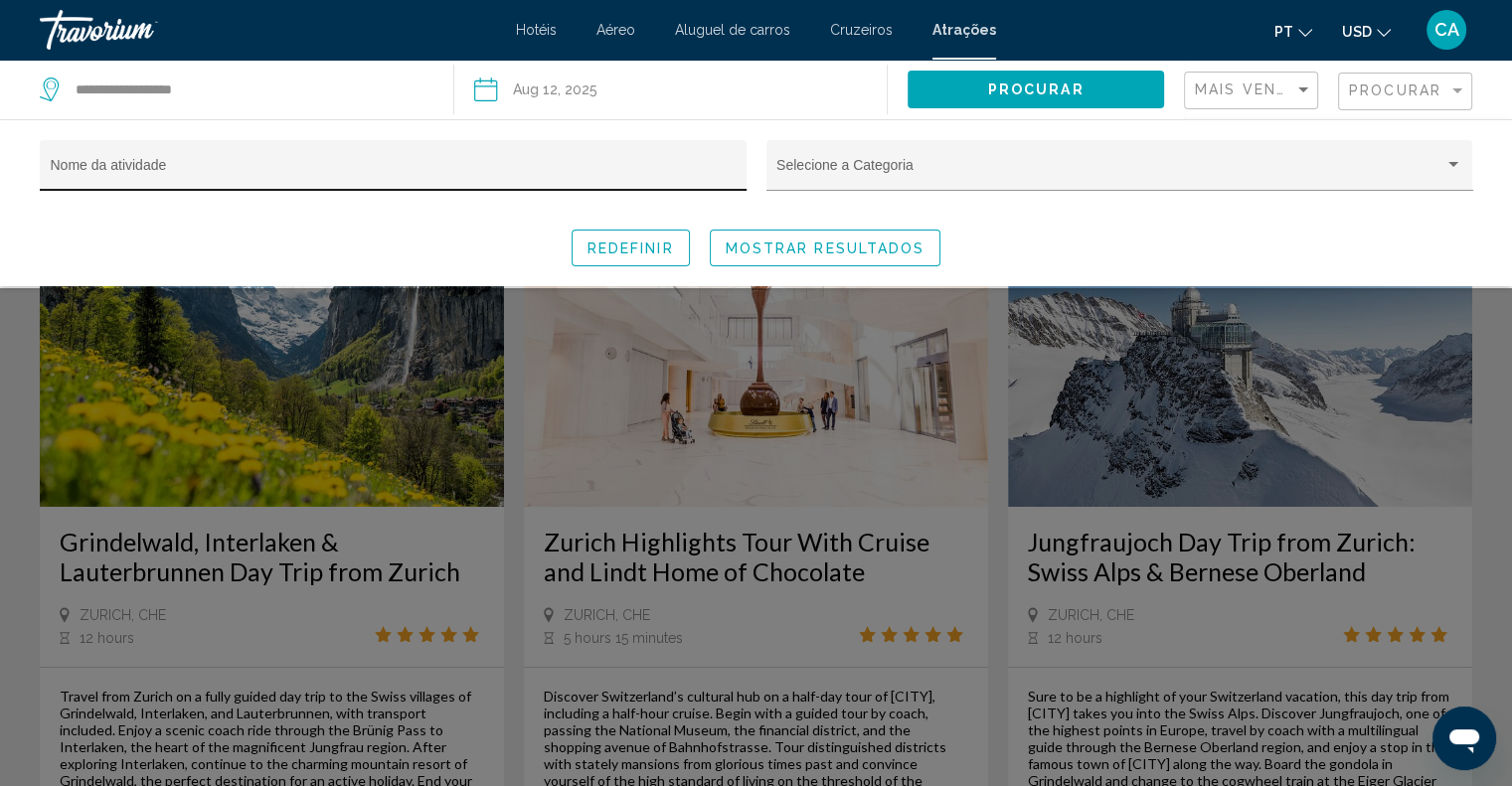 click on "Nome da atividade" 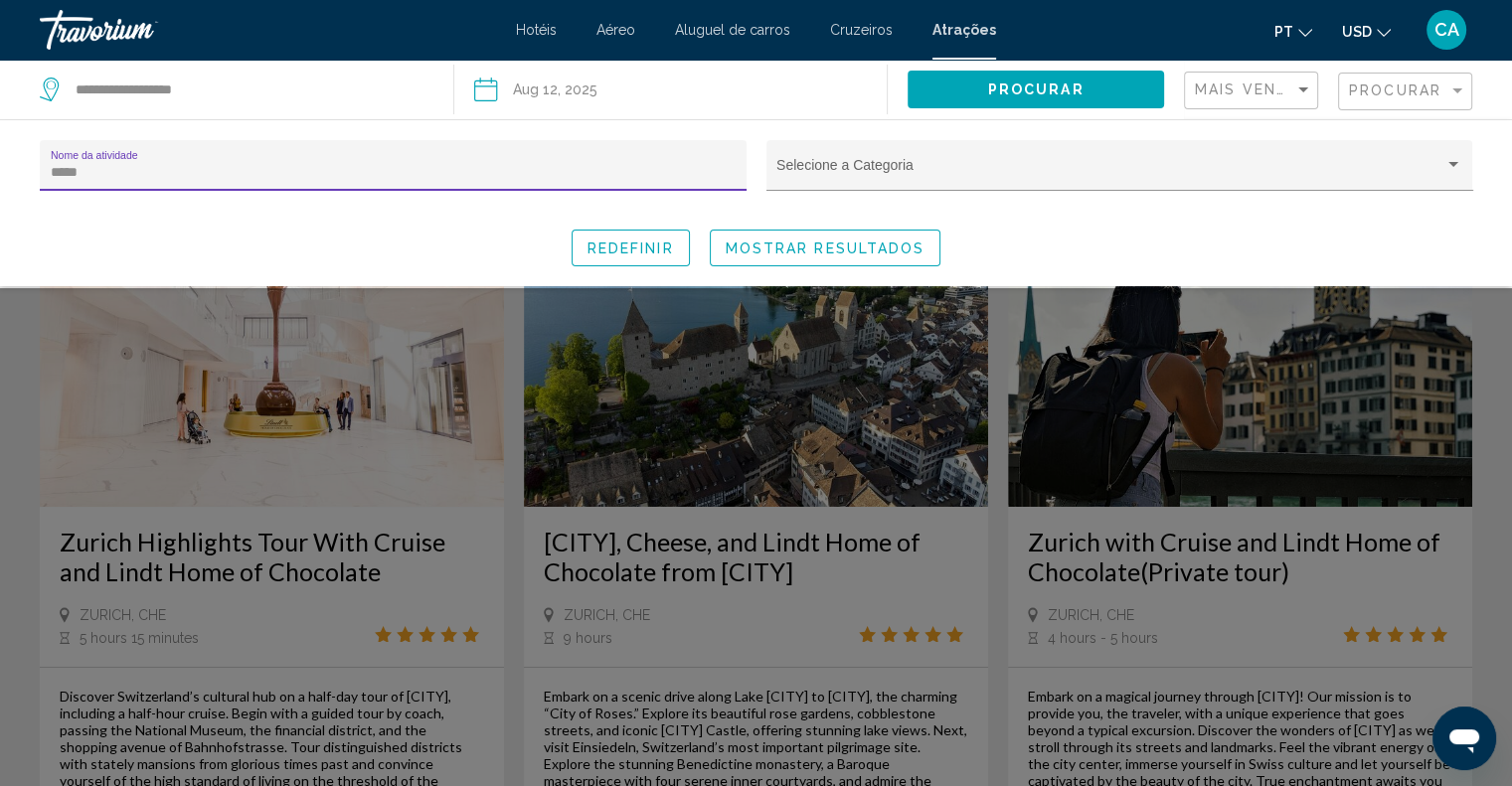 type on "*****" 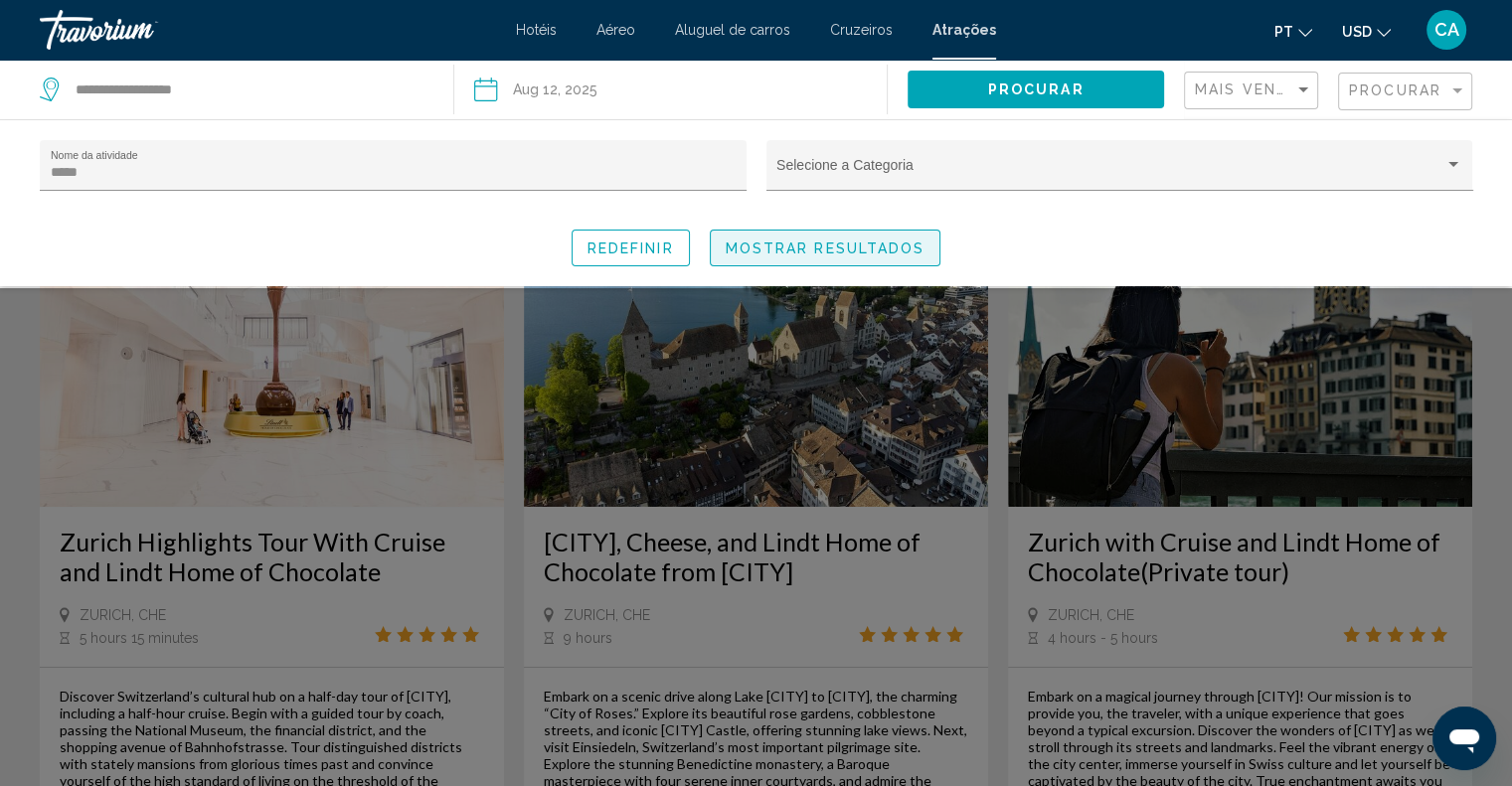 click on "Mostrar resultados" 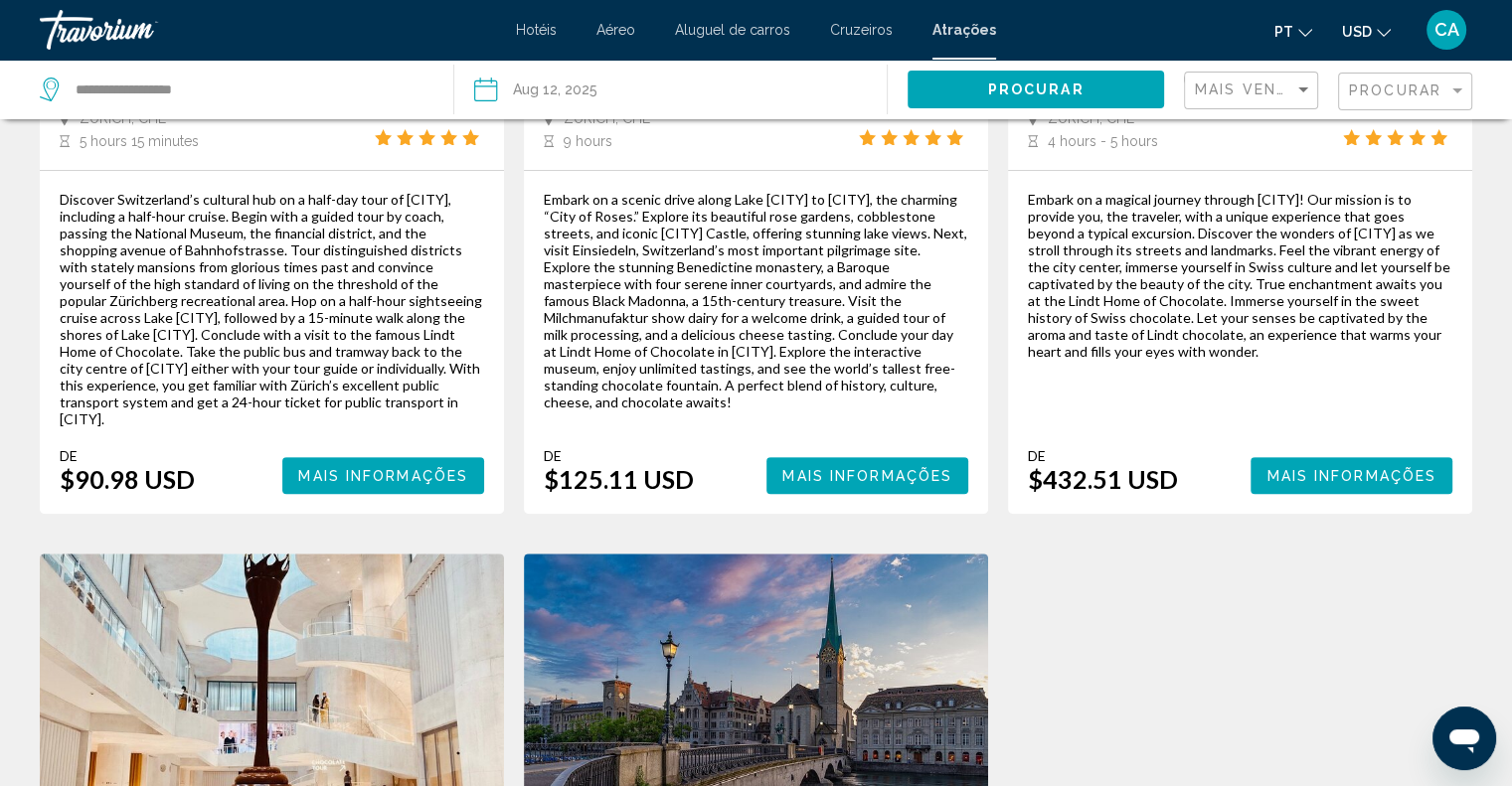 scroll, scrollTop: 0, scrollLeft: 0, axis: both 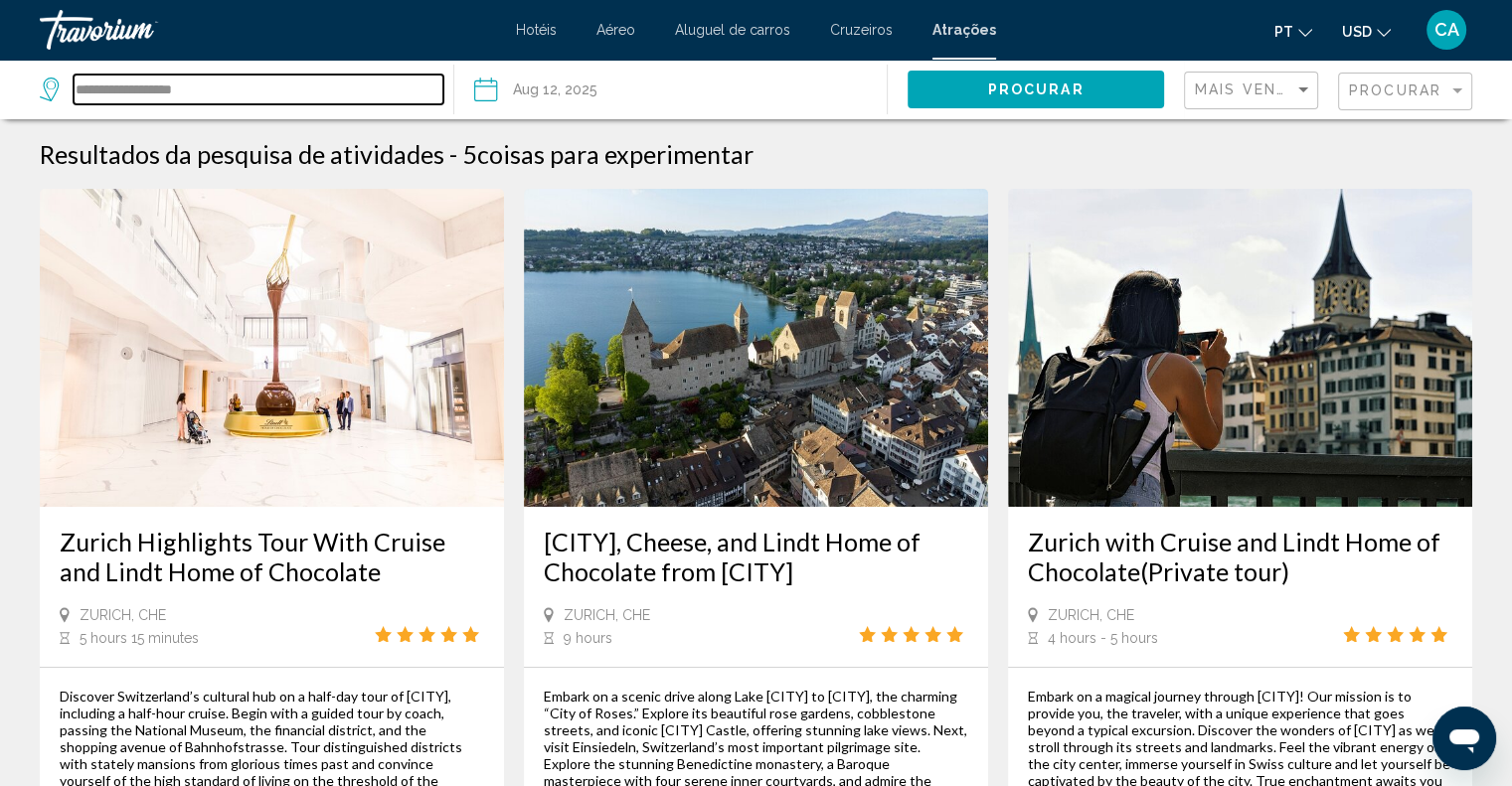 click on "**********" at bounding box center (258, 89) 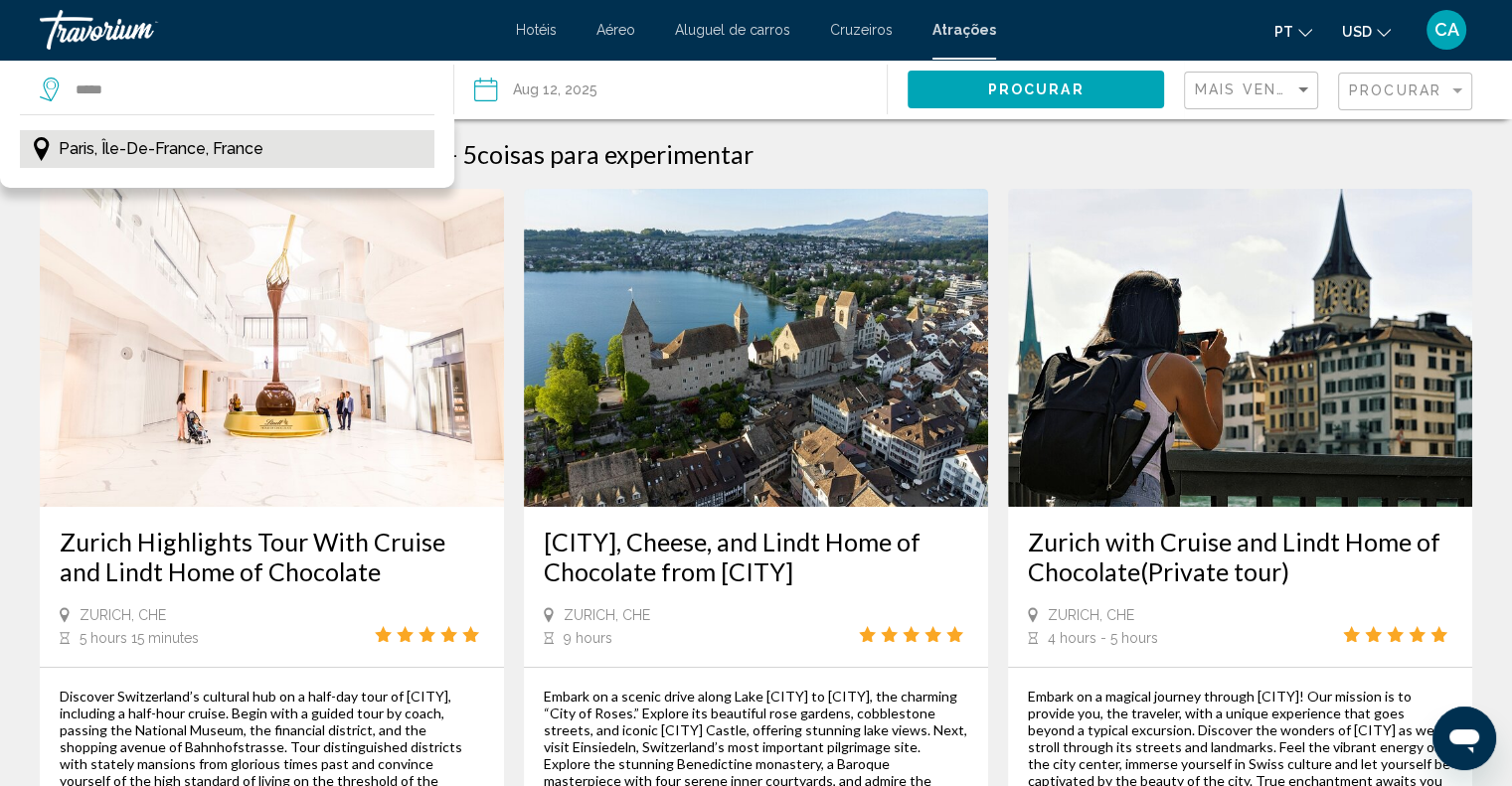 click on "Paris, Île-de-France, France" at bounding box center (161, 149) 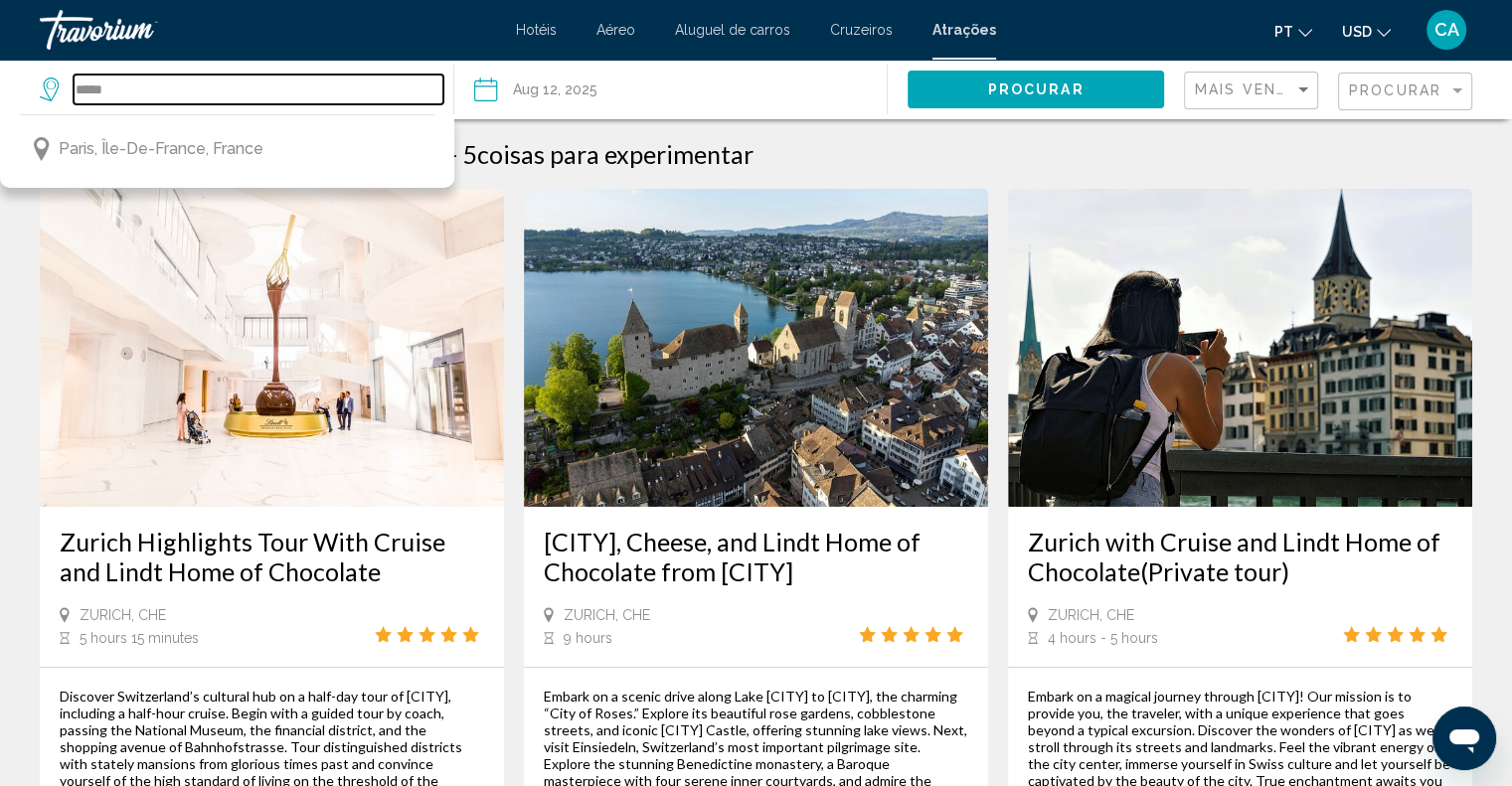 type on "**********" 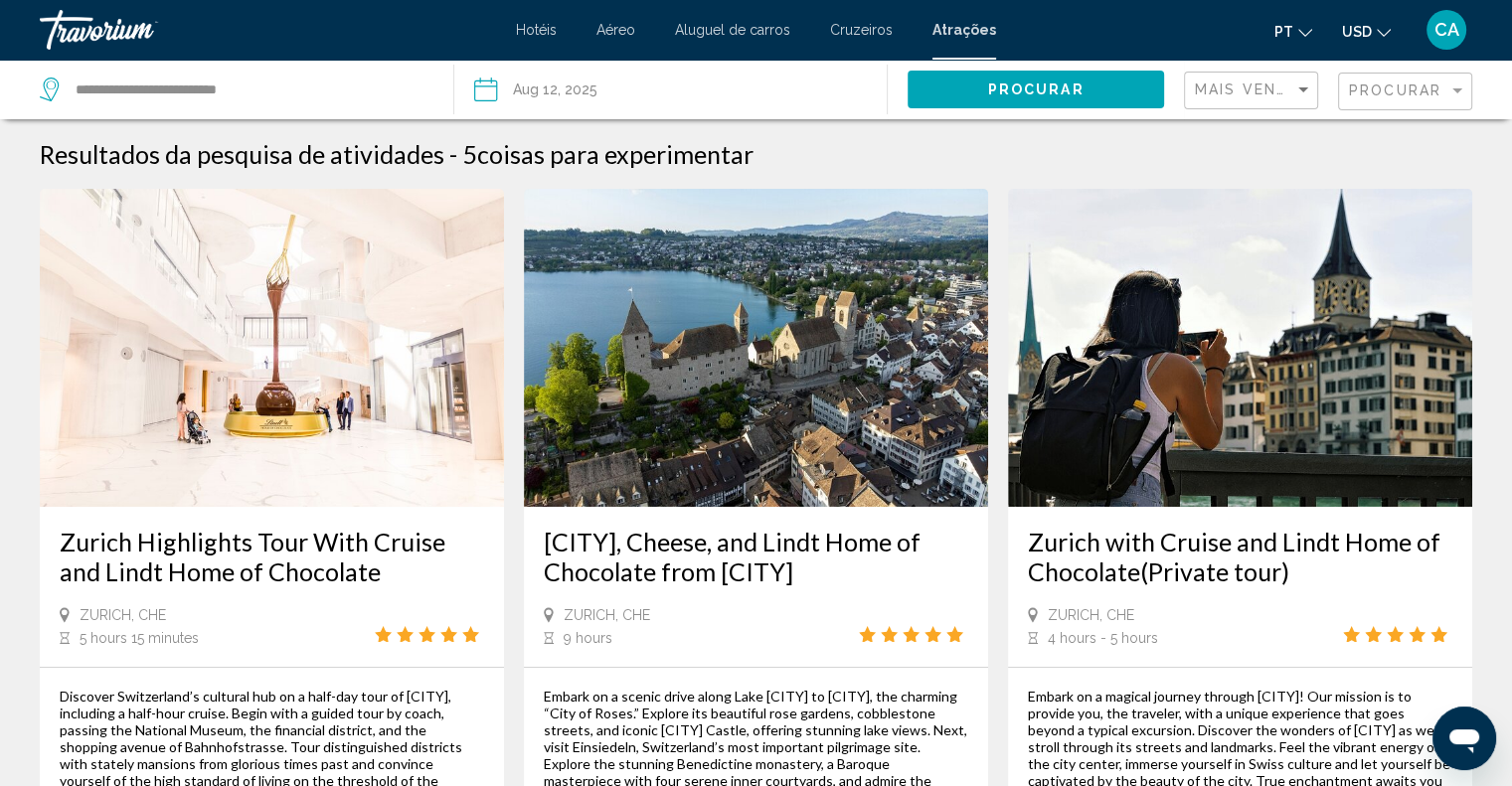 click at bounding box center [577, 92] 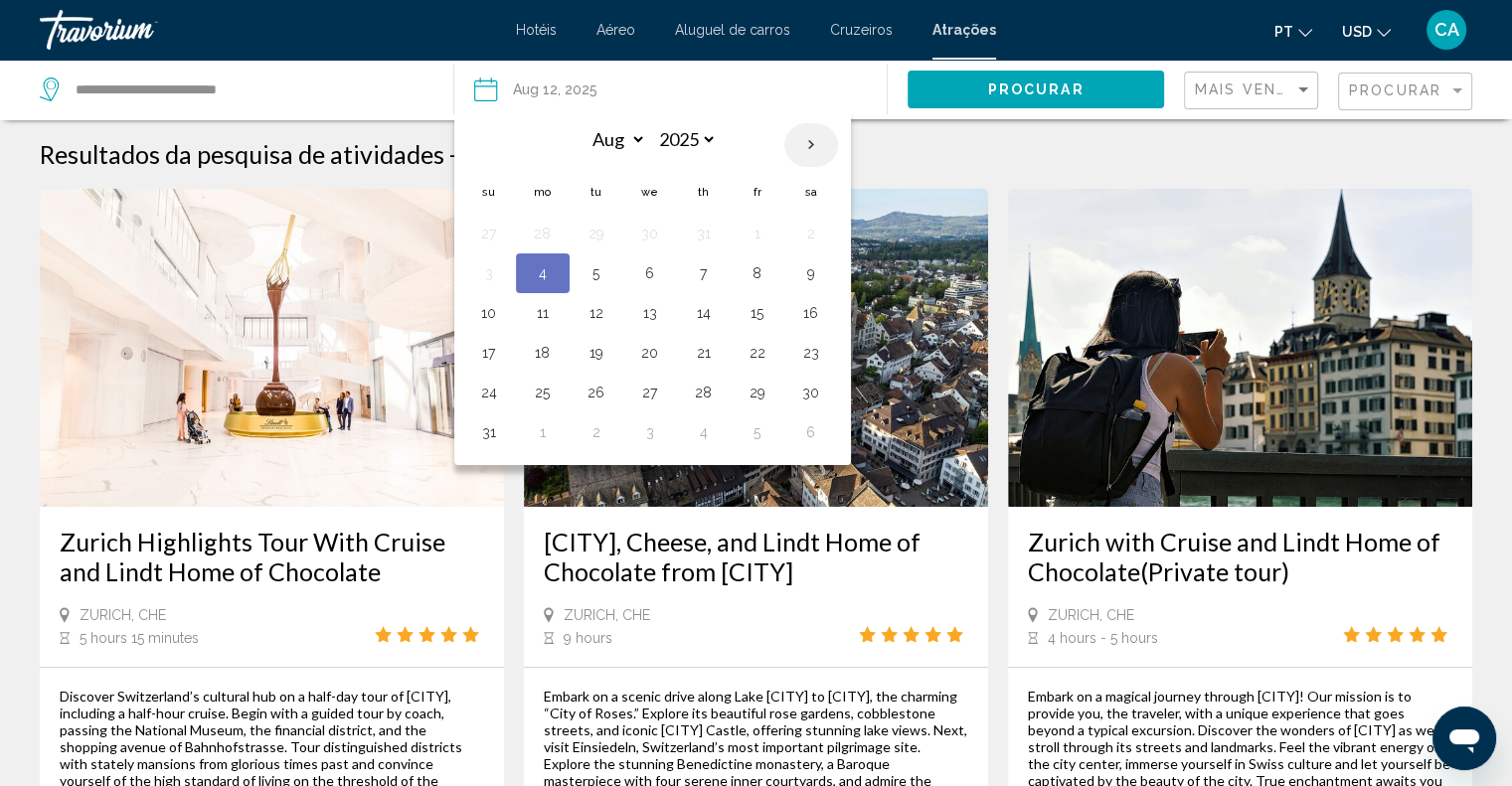 click at bounding box center (811, 145) 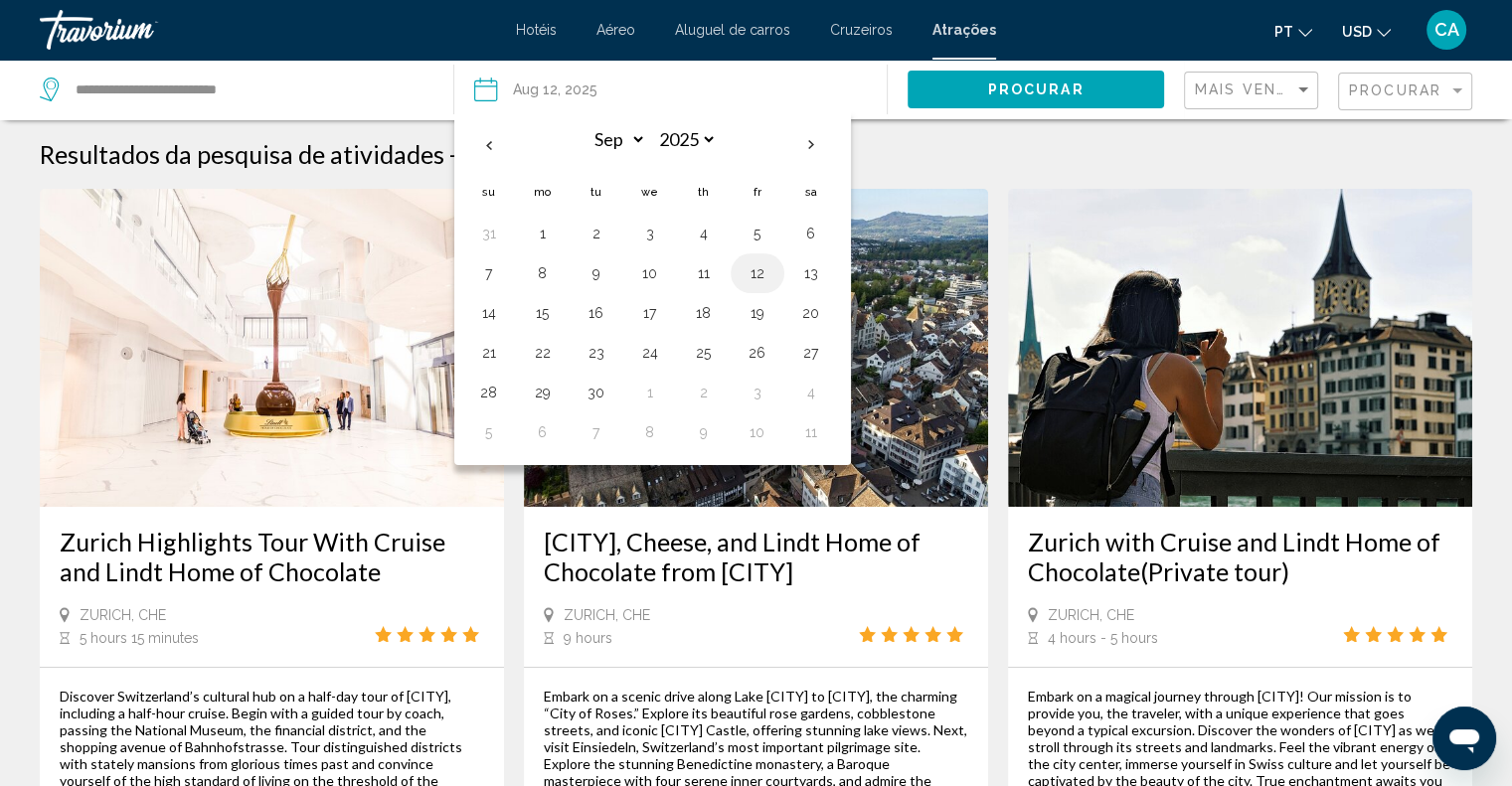 click on "12" at bounding box center [757, 273] 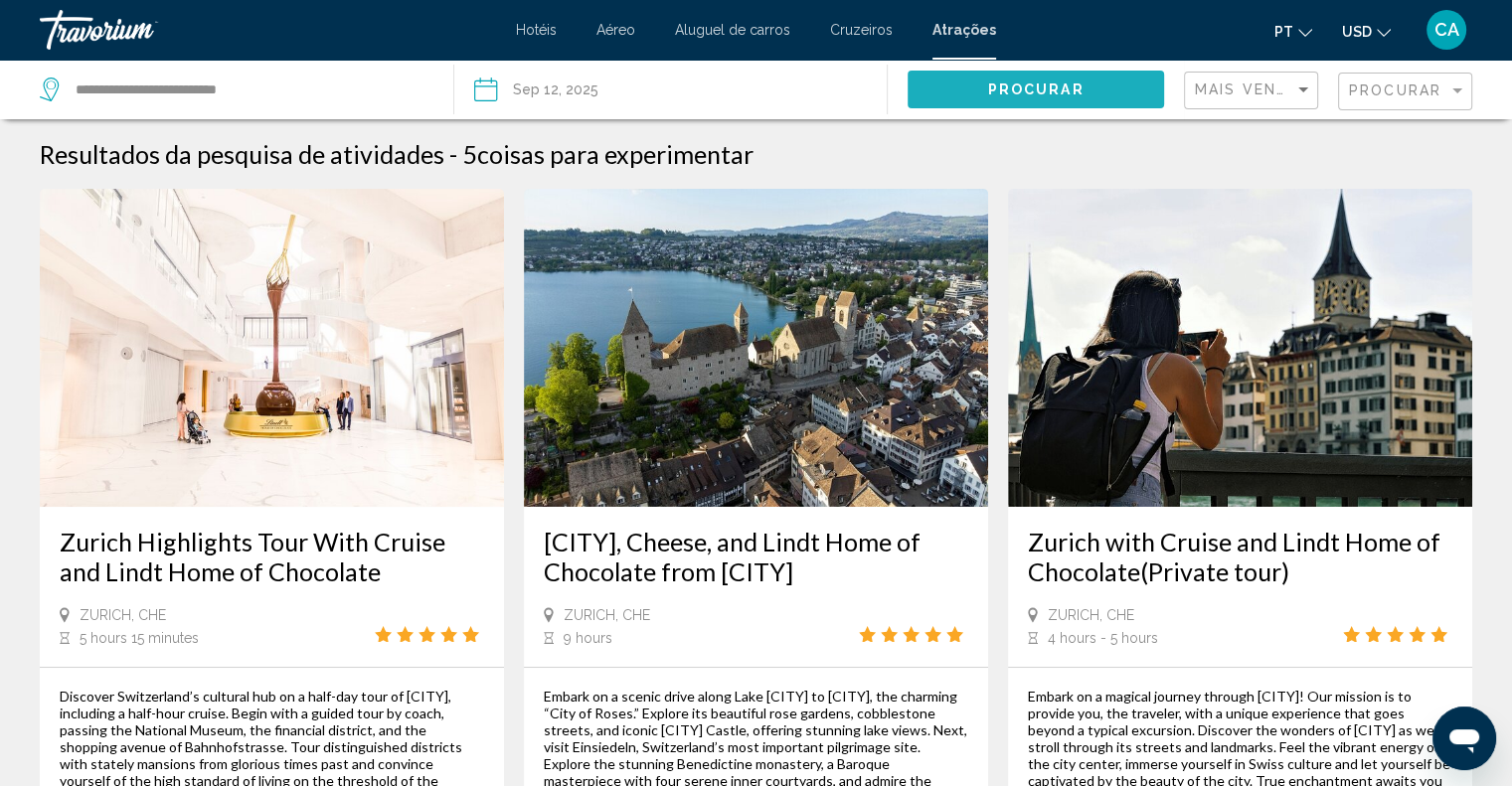 click on "Procurar" 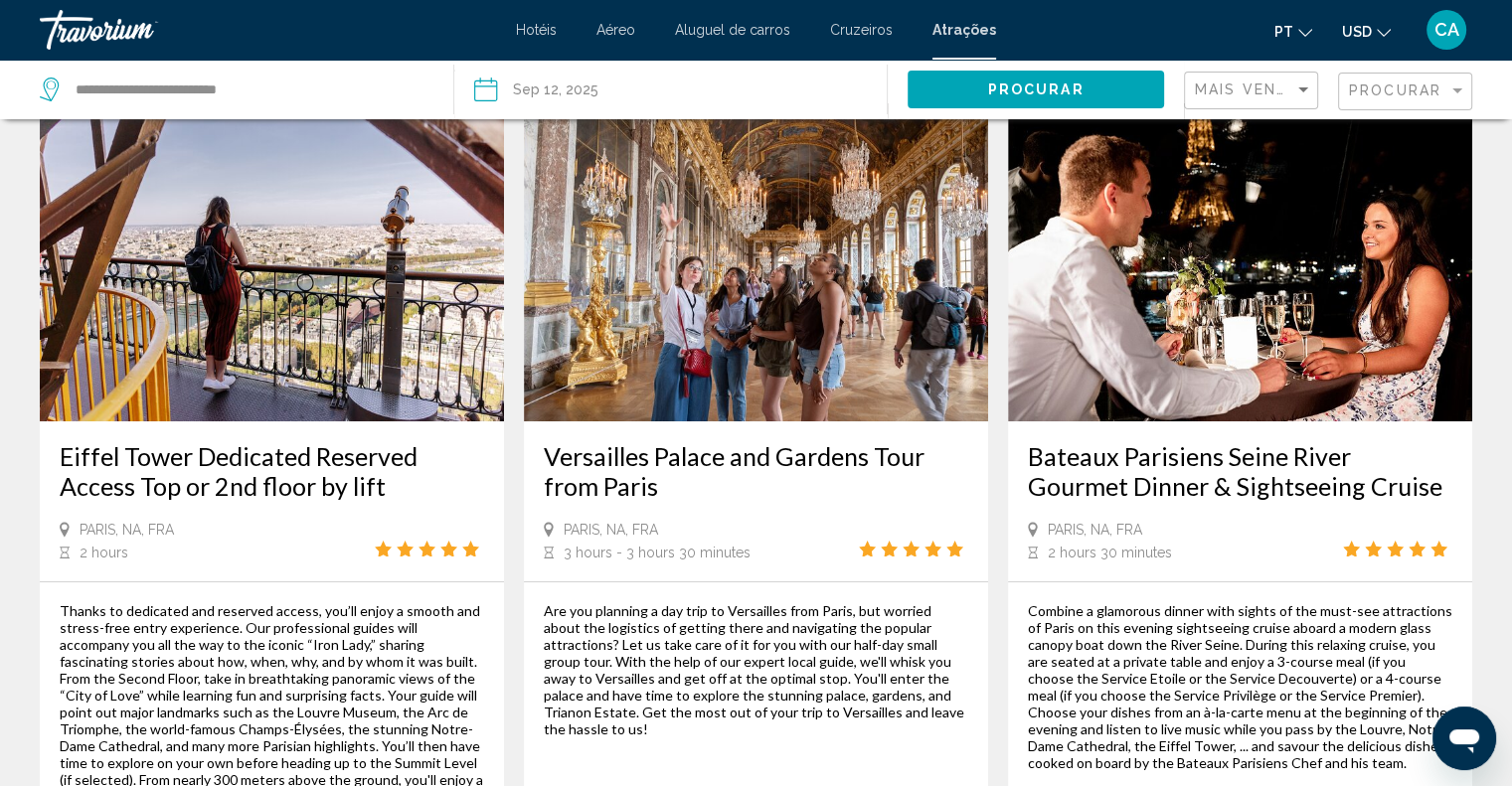 scroll, scrollTop: 0, scrollLeft: 0, axis: both 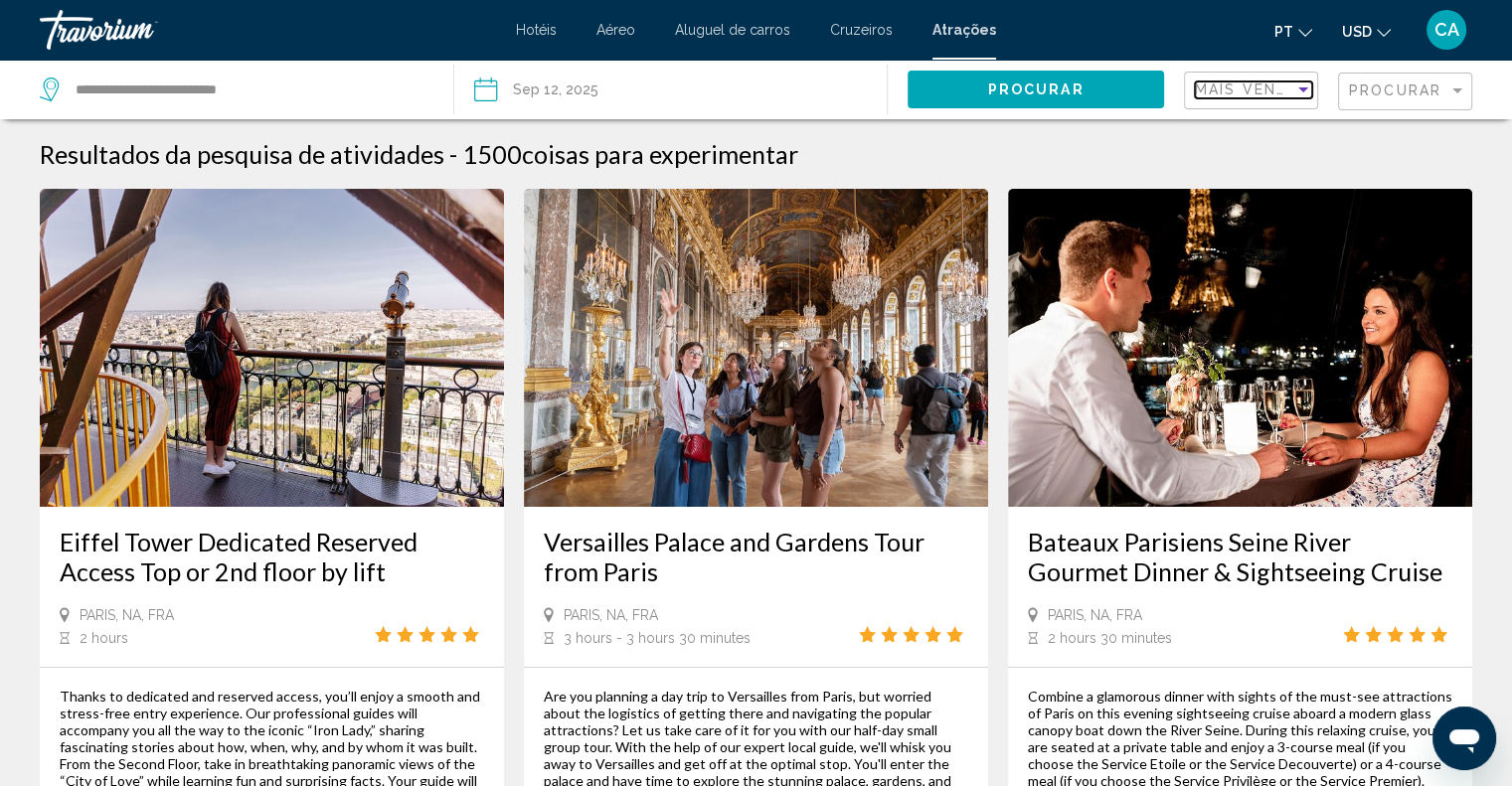 click on "Mais vendidos" at bounding box center (1261, 89) 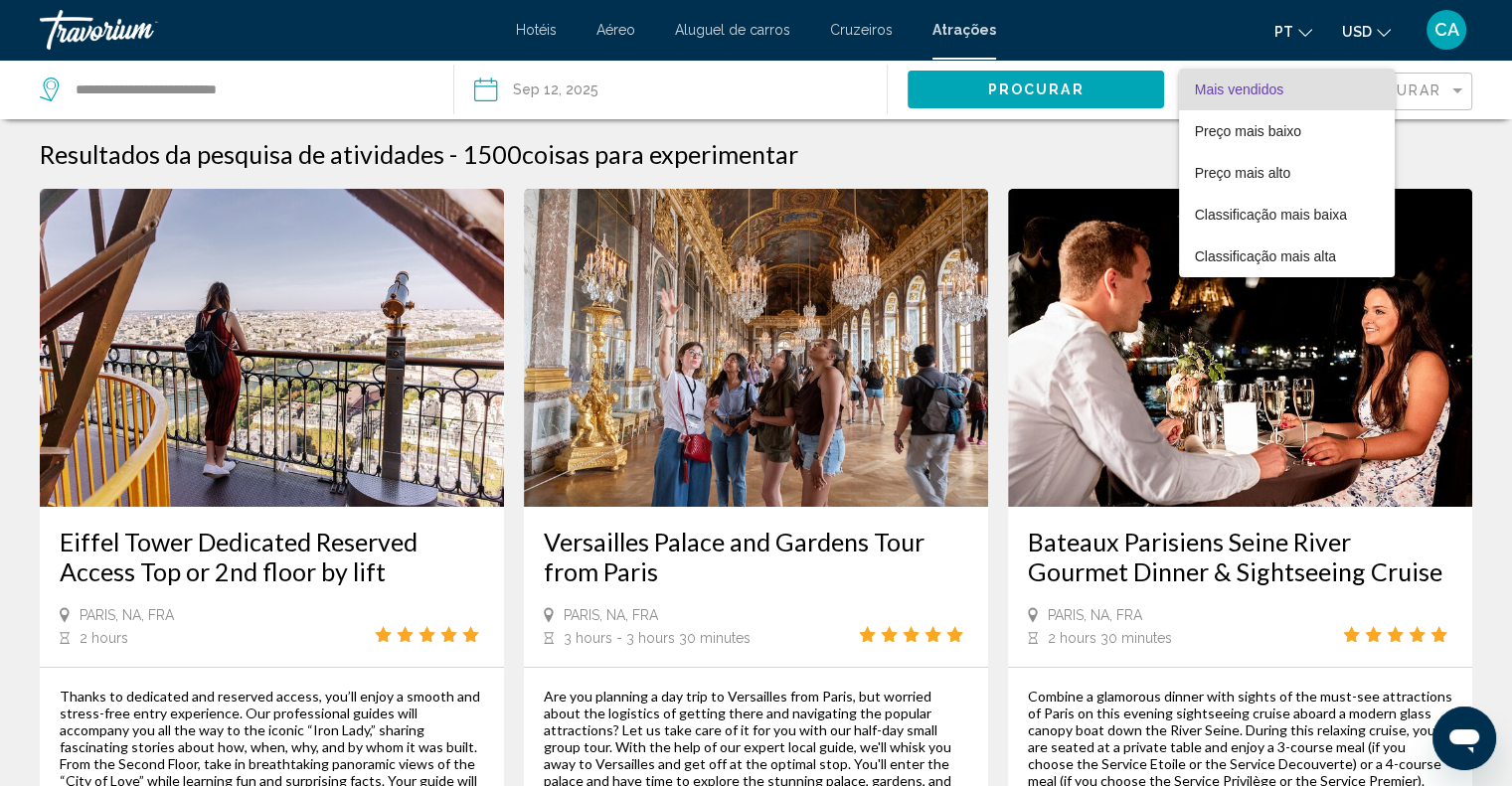 click on "Mais vendidos" at bounding box center (1240, 89) 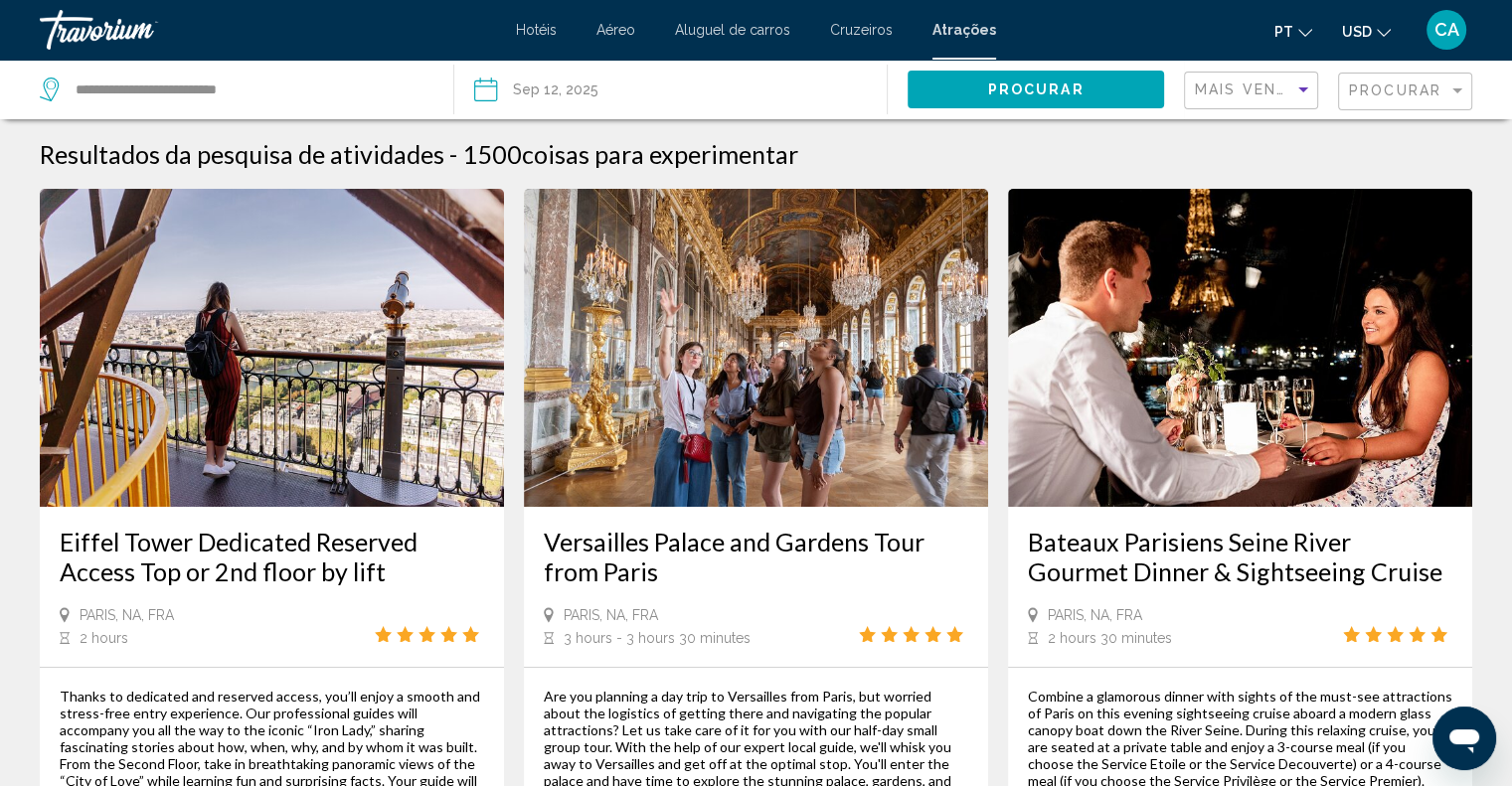 click on "Procurar" 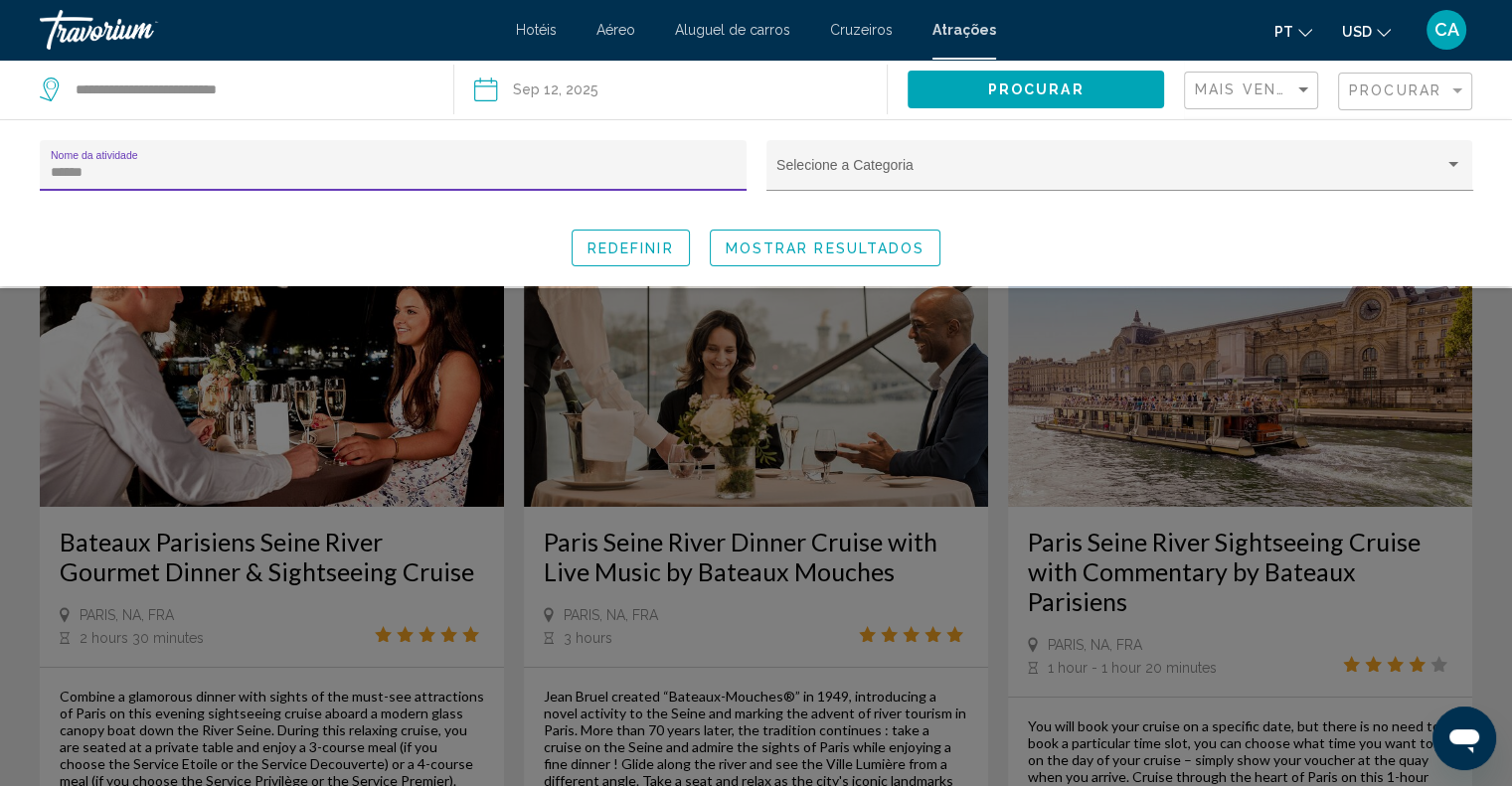 type on "******" 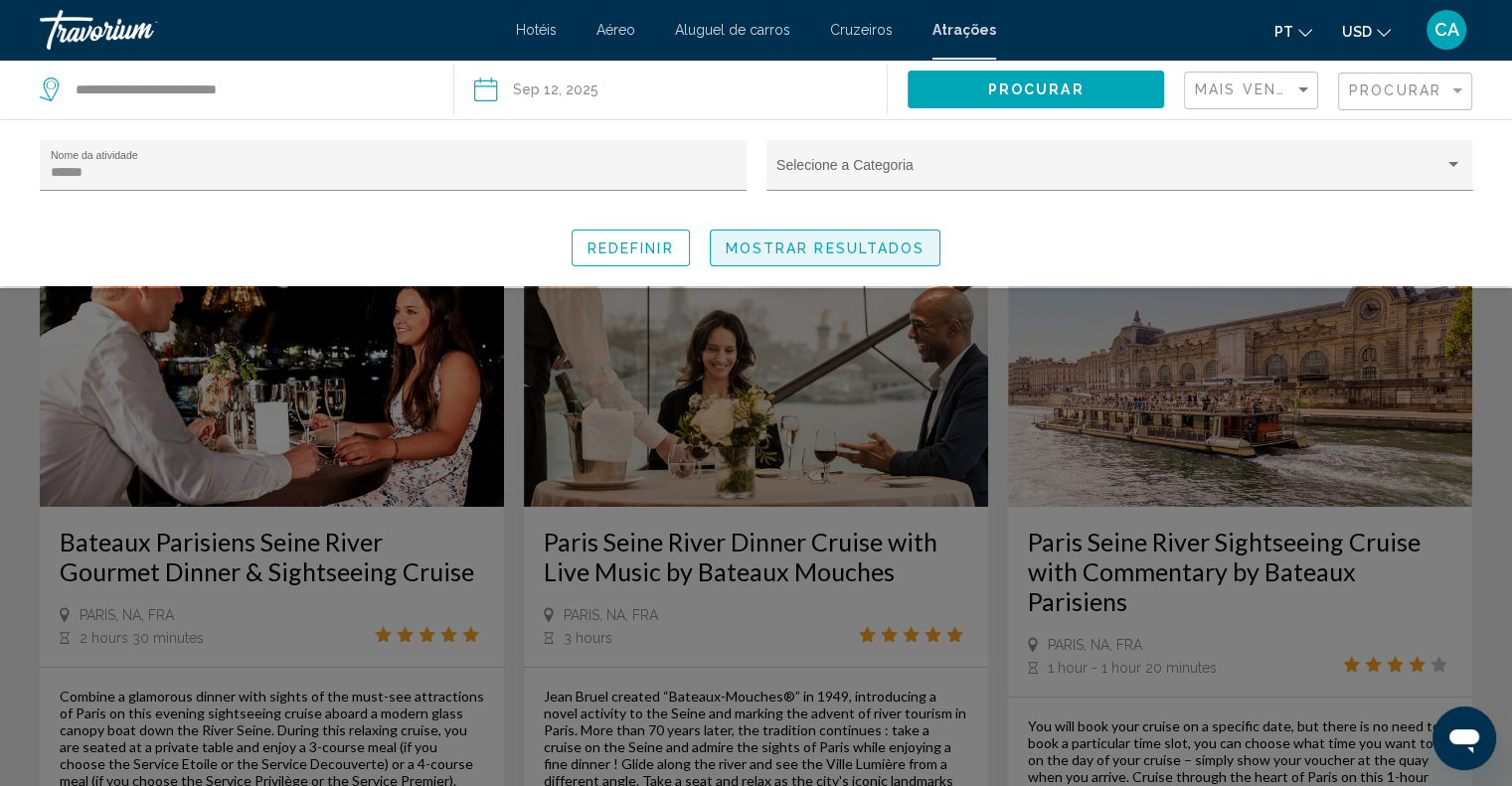 click on "Mostrar resultados" 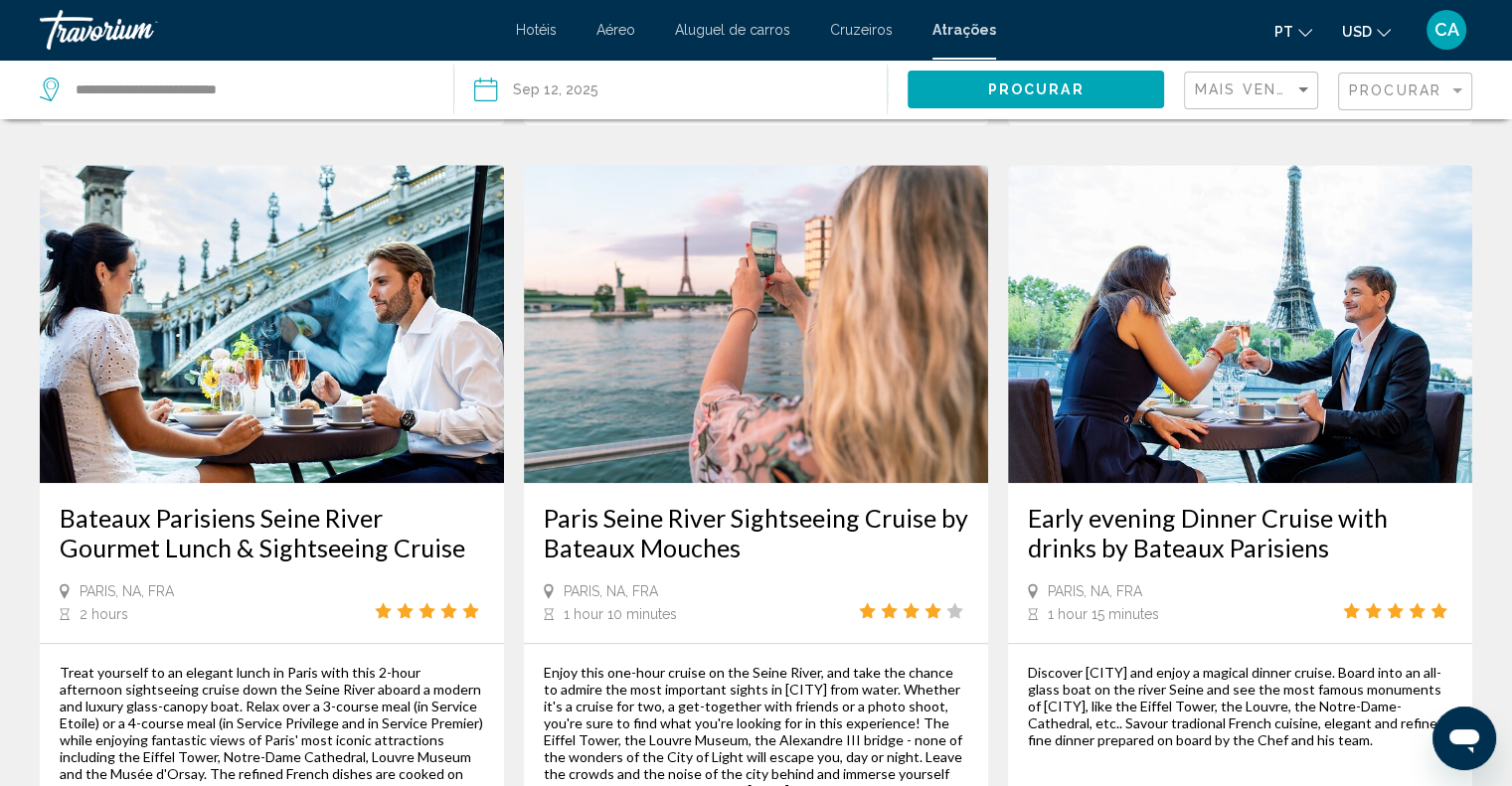 scroll, scrollTop: 1093, scrollLeft: 0, axis: vertical 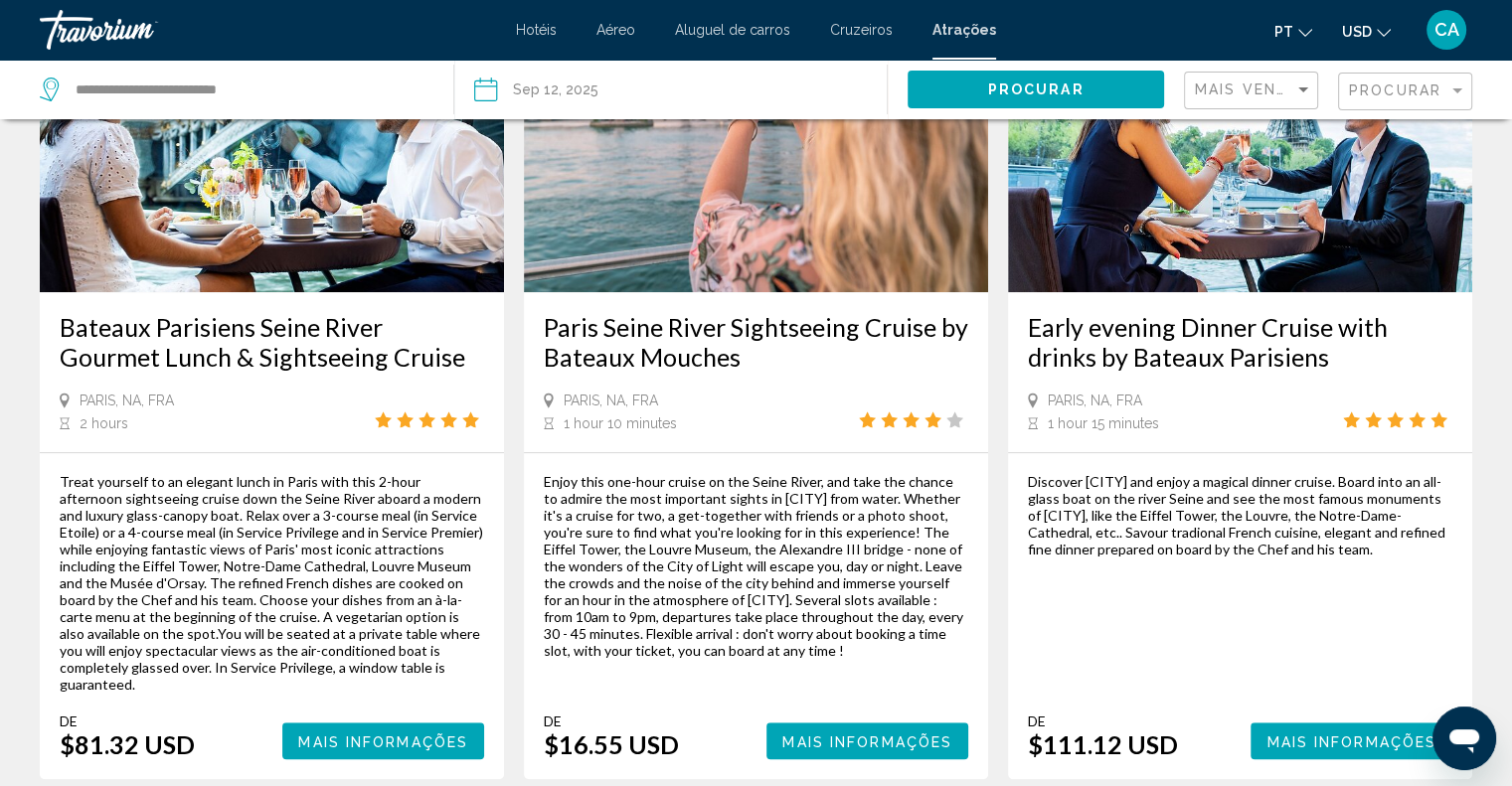 click on "Bateaux Parisiens Seine River Gourmet Lunch & Sightseeing Cruise" at bounding box center [271, 342] 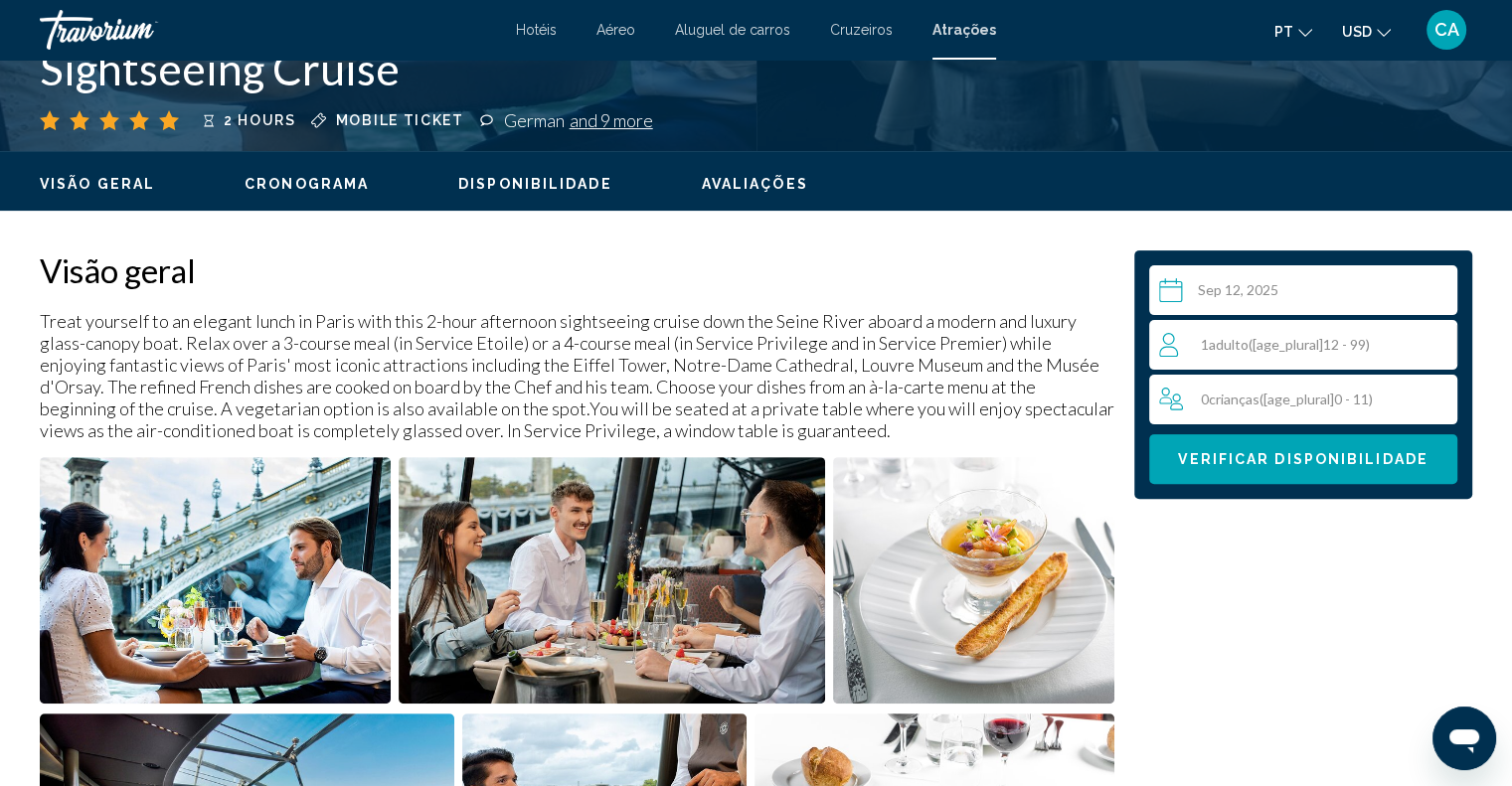 scroll, scrollTop: 497, scrollLeft: 0, axis: vertical 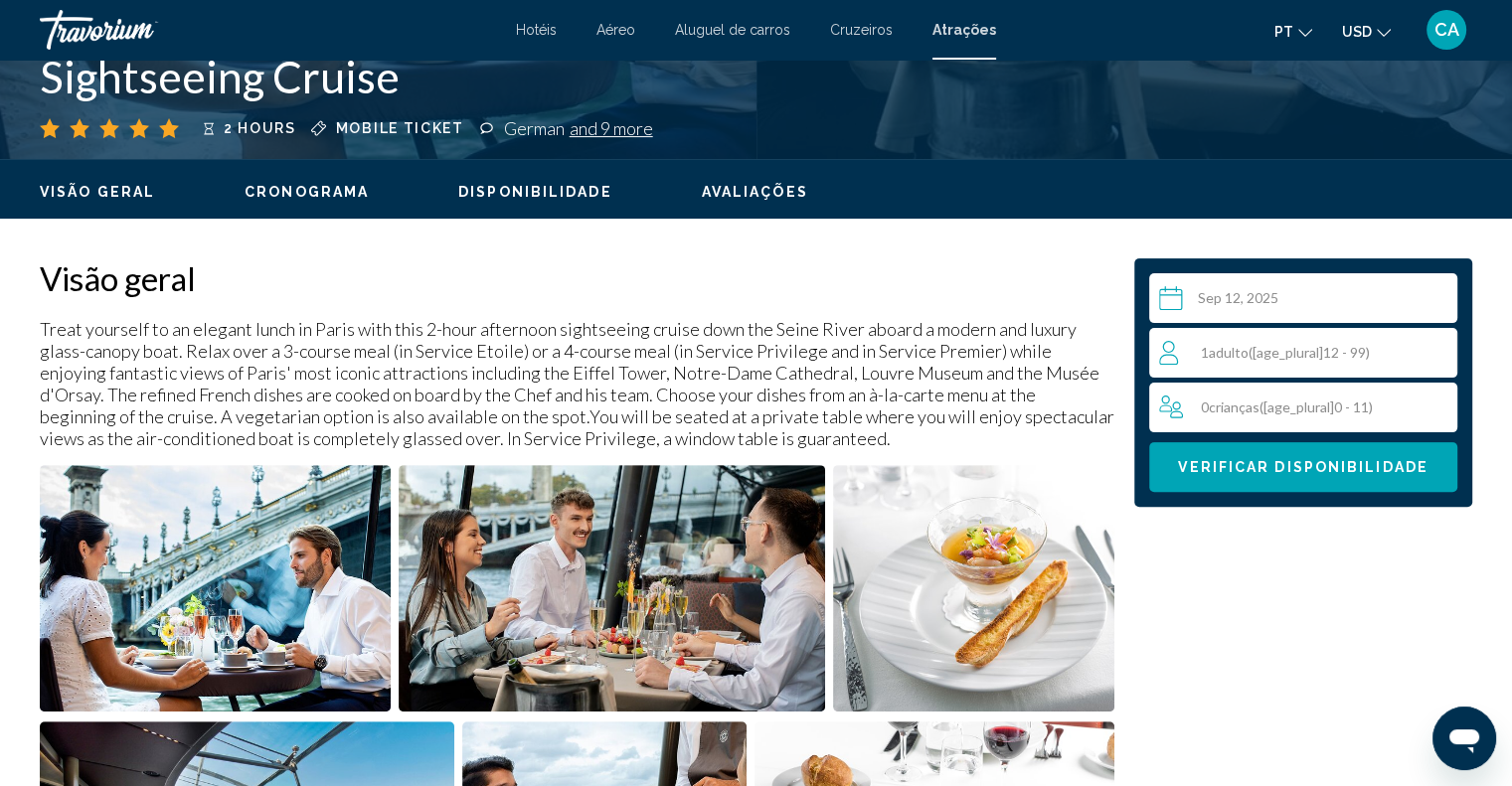 click on "Cronograma" at bounding box center [306, 192] 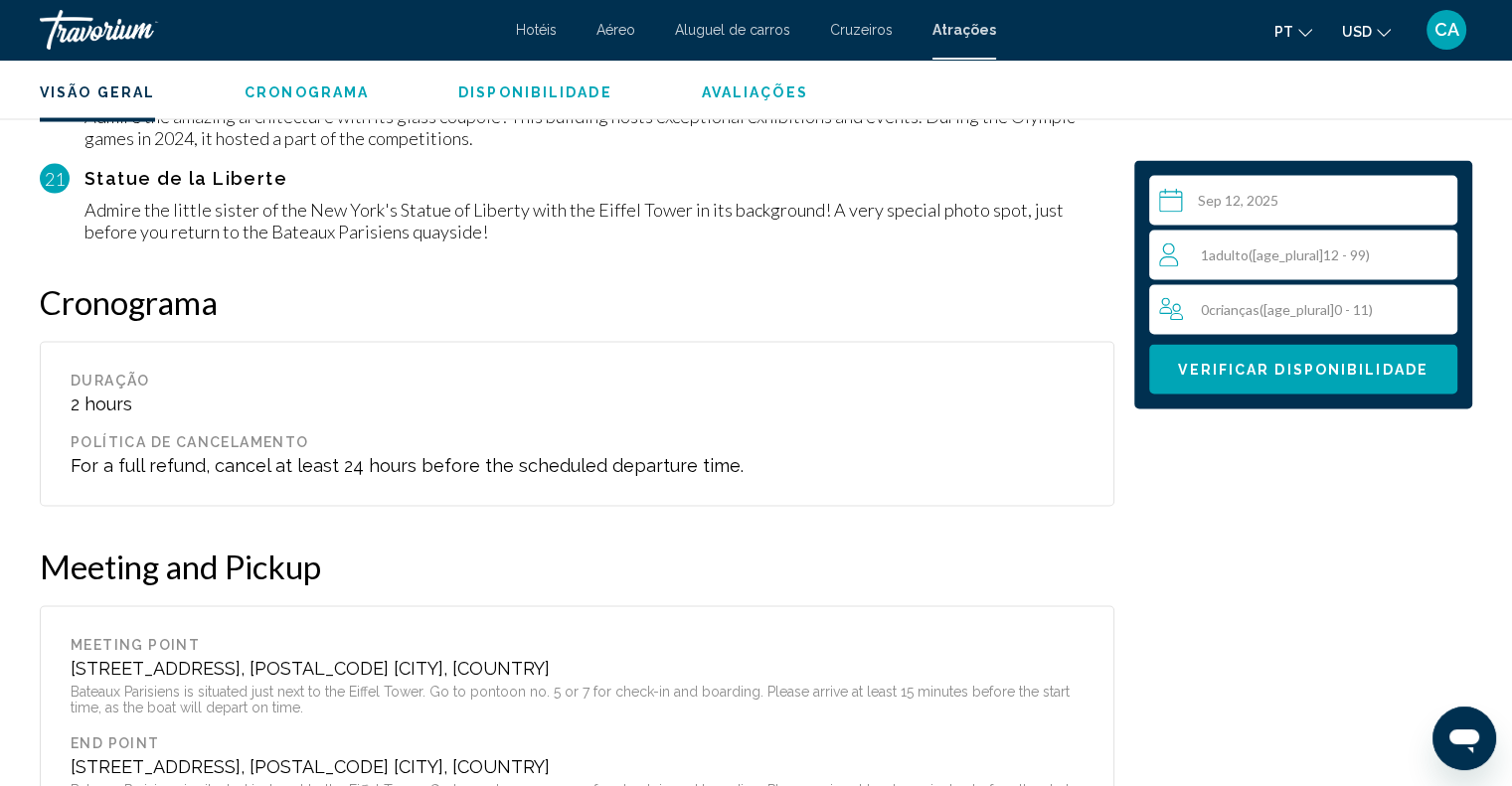 scroll, scrollTop: 3921, scrollLeft: 0, axis: vertical 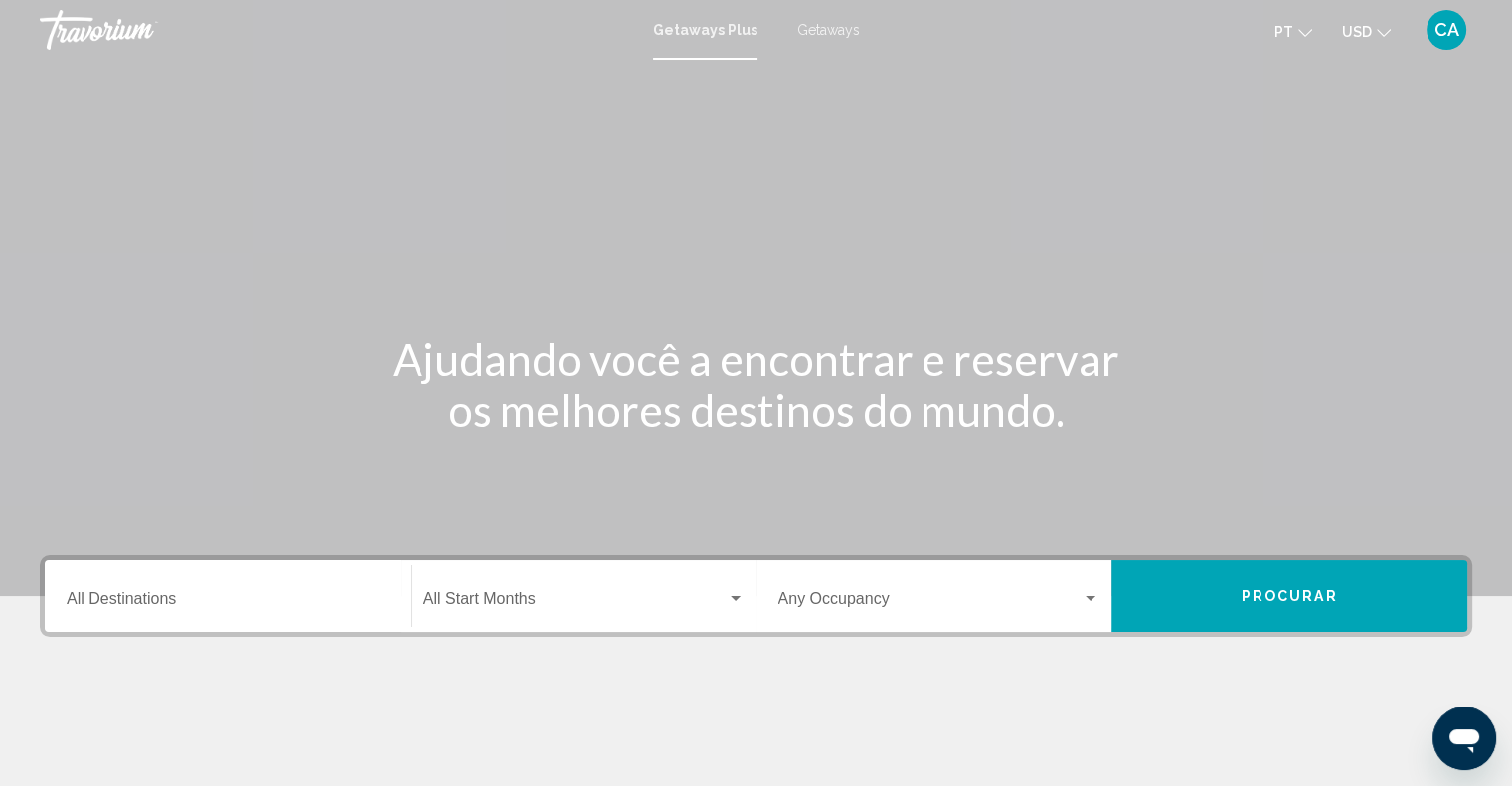 click on "GetawaysPlus Getaways pt
English Español Français Italiano Português русский USD
USD ($) MXN (Mex$) CAD (Can$) GBP (£) EUR (€) AUD (A$) NZD (NZ$) CNY (CN¥) CA Conecte-se" at bounding box center (756, 30) 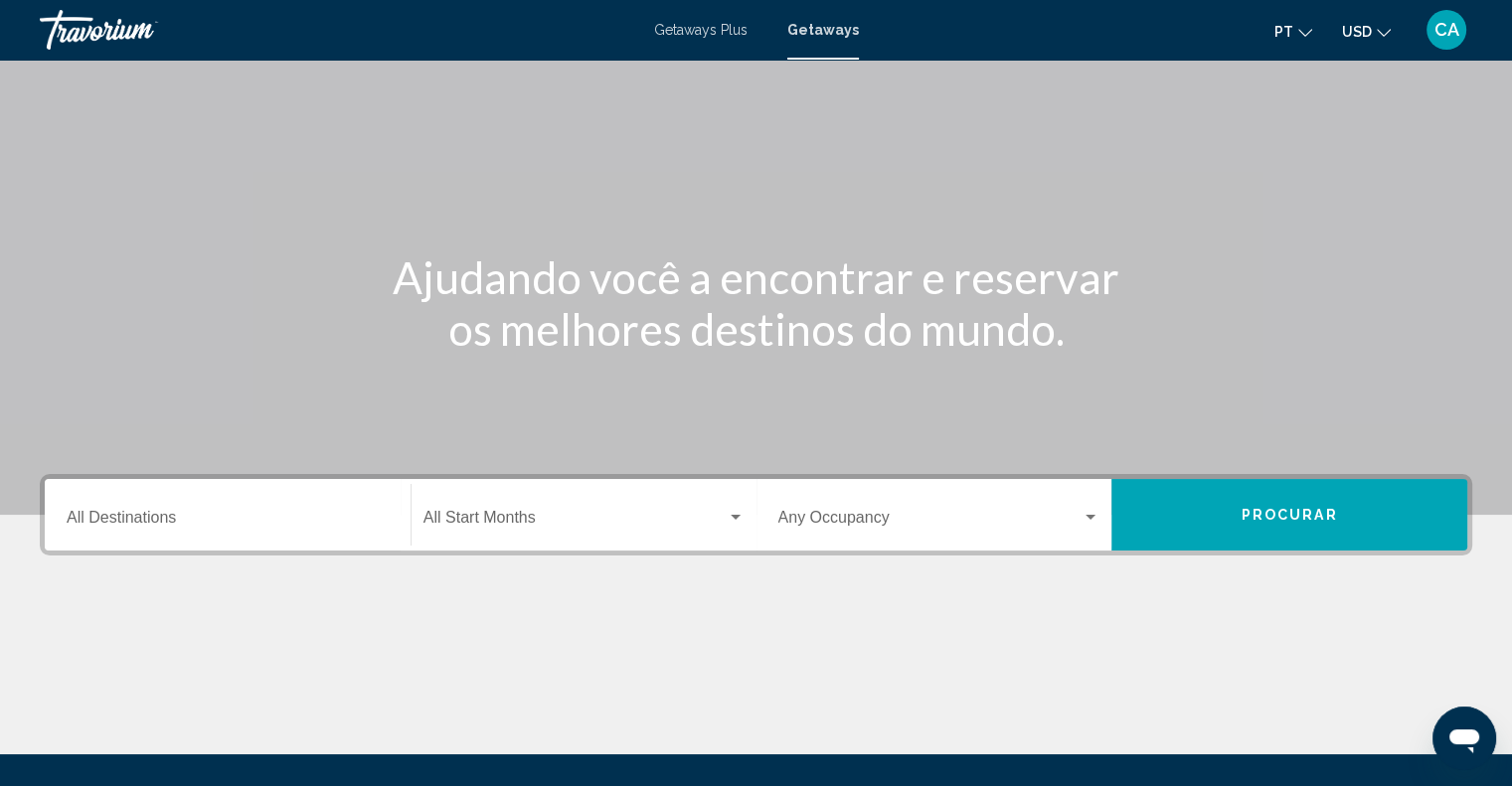 scroll, scrollTop: 292, scrollLeft: 0, axis: vertical 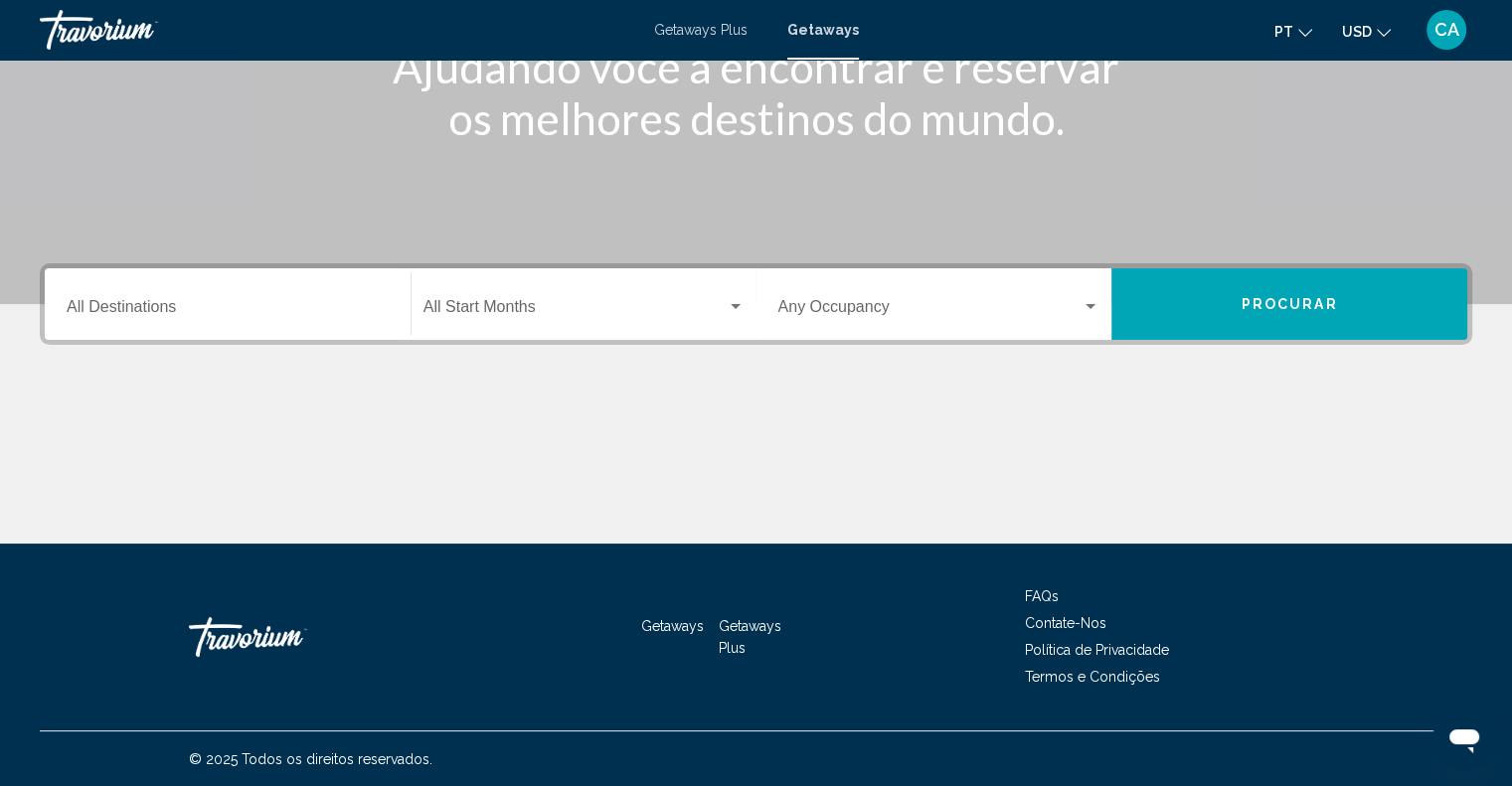 click on "Destination All Destinations" at bounding box center (228, 311) 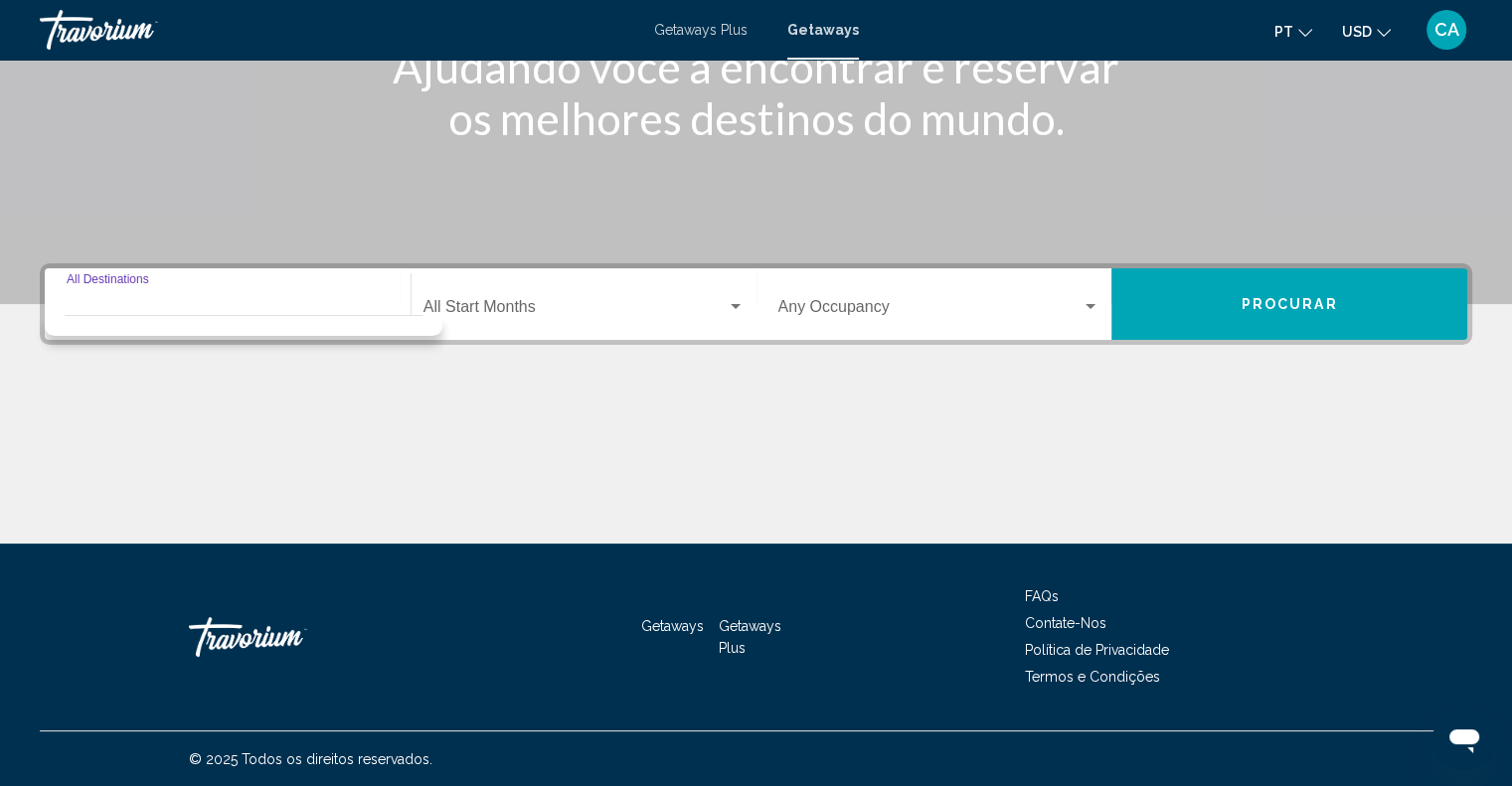 click on "Destination All Destinations" at bounding box center (228, 304) 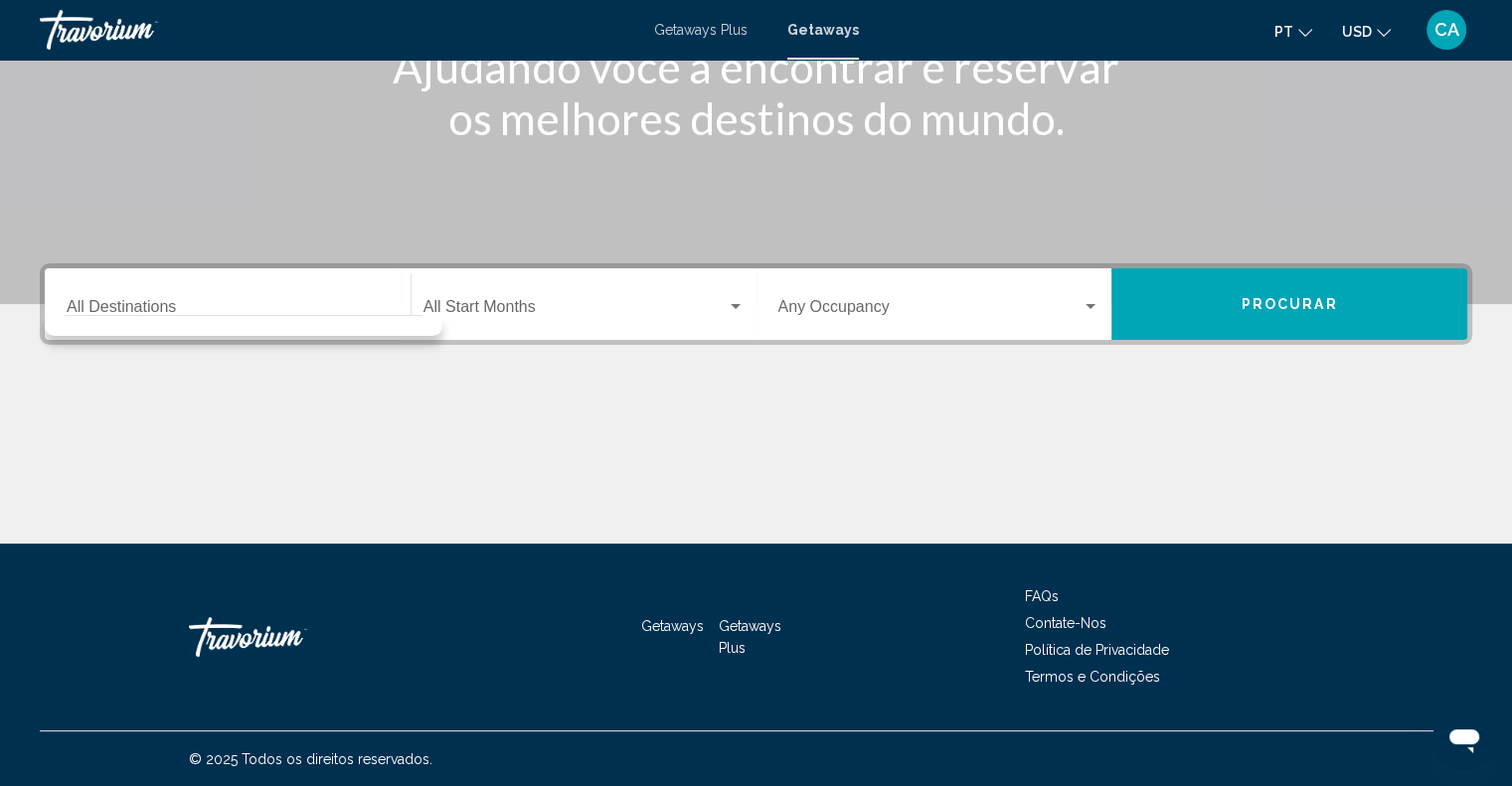 click at bounding box center [756, 469] 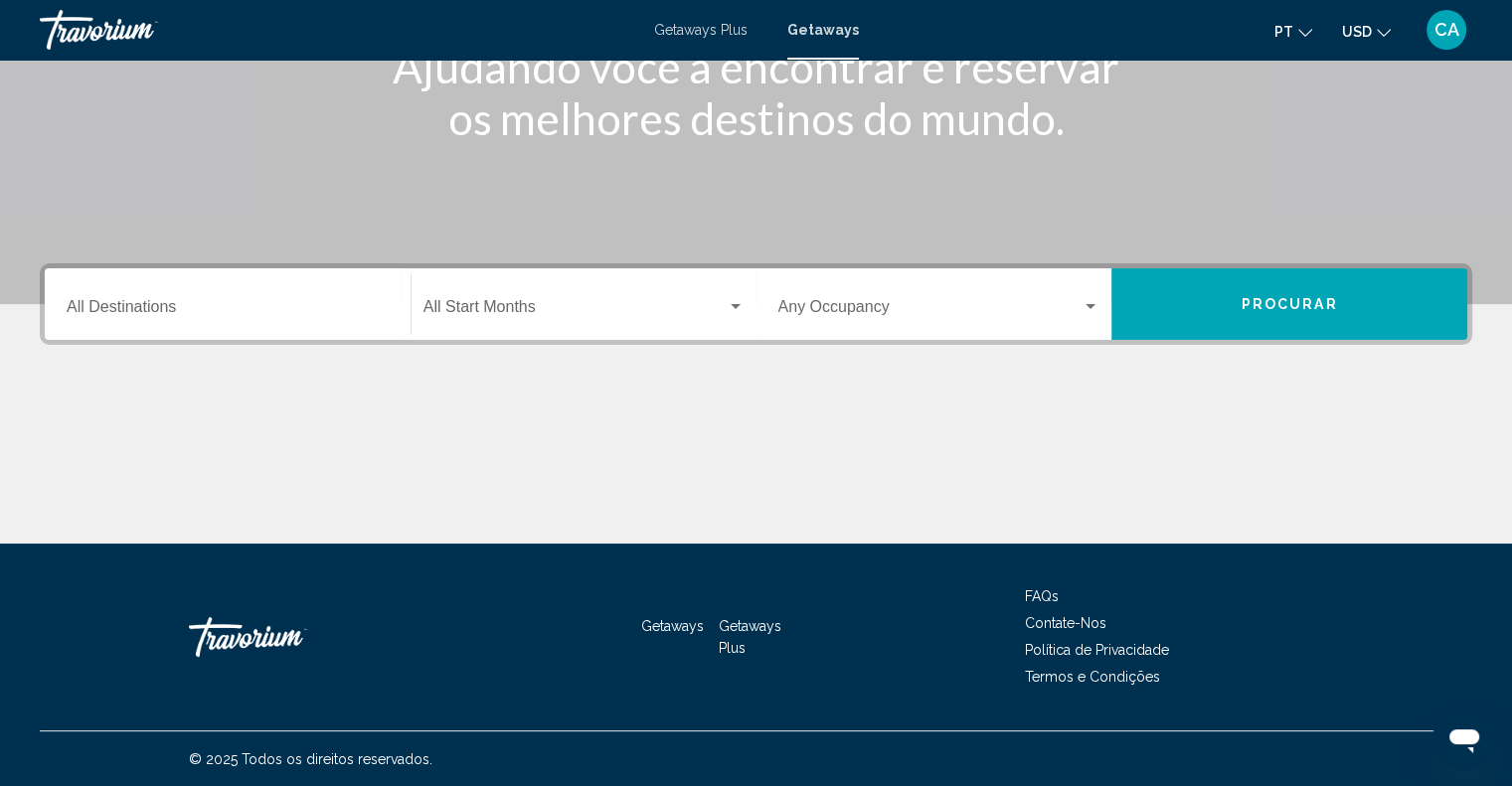 click on "Destination All Destinations" at bounding box center (228, 311) 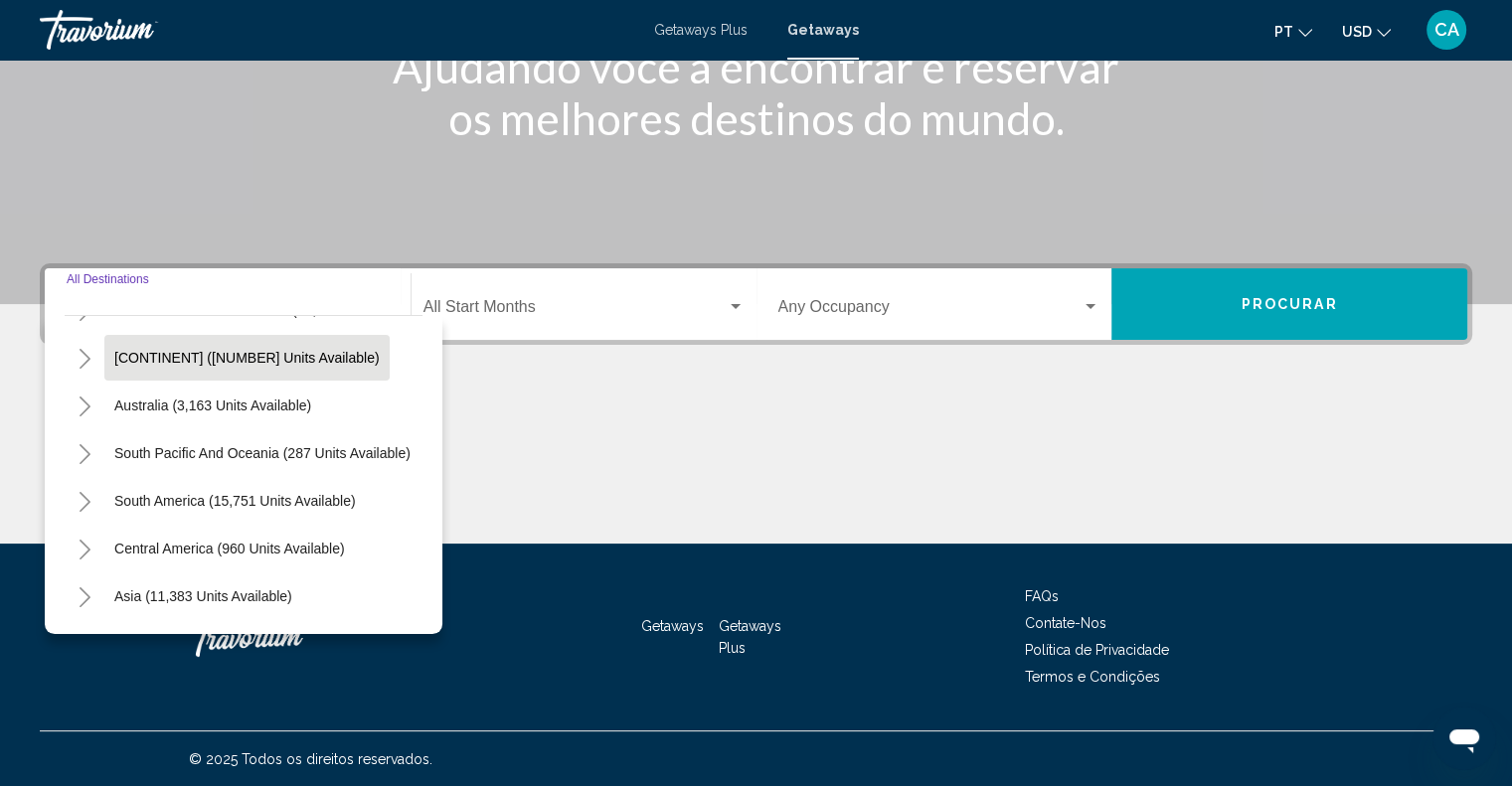 scroll, scrollTop: 199, scrollLeft: 0, axis: vertical 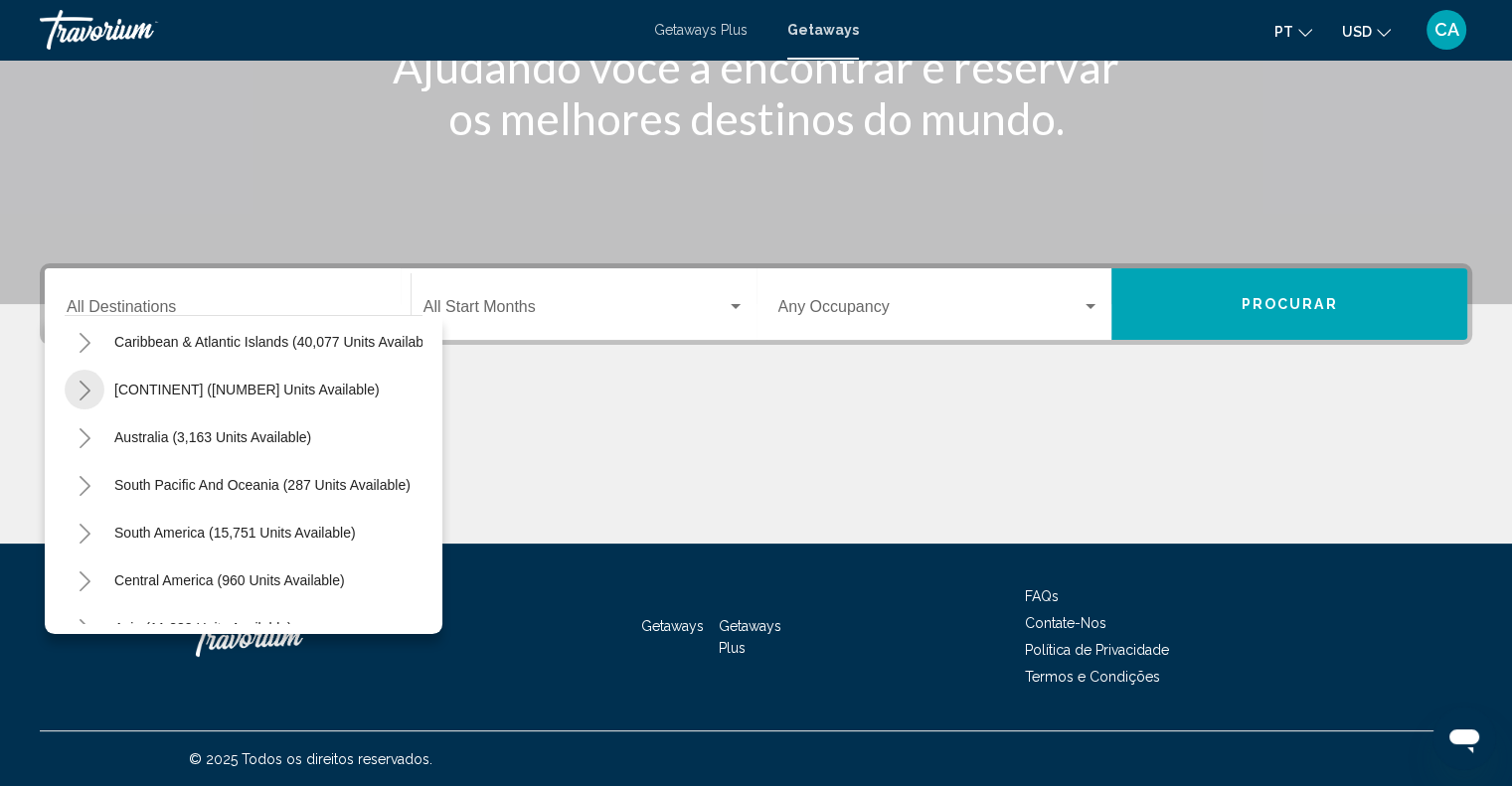click 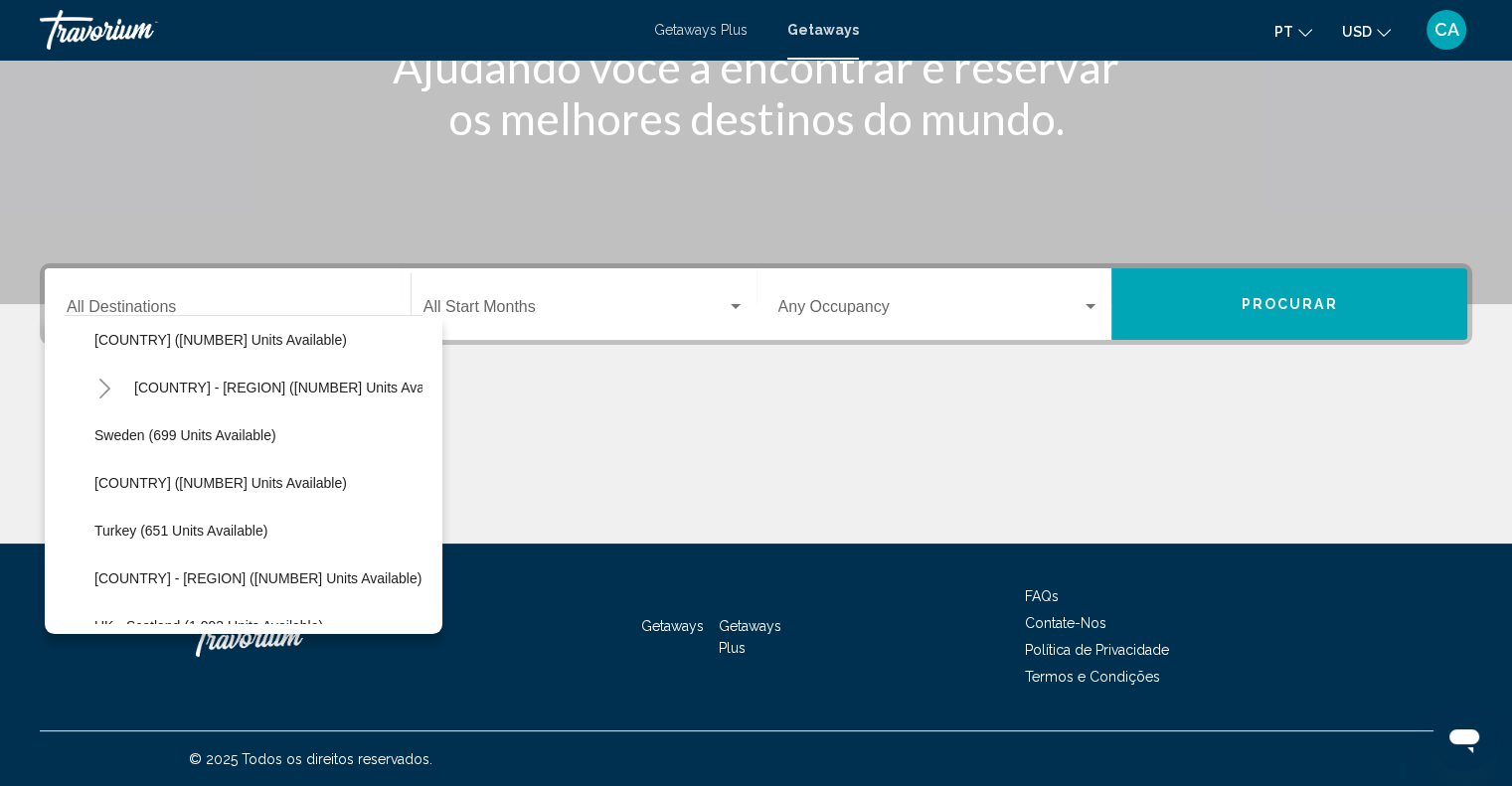 scroll, scrollTop: 1093, scrollLeft: 0, axis: vertical 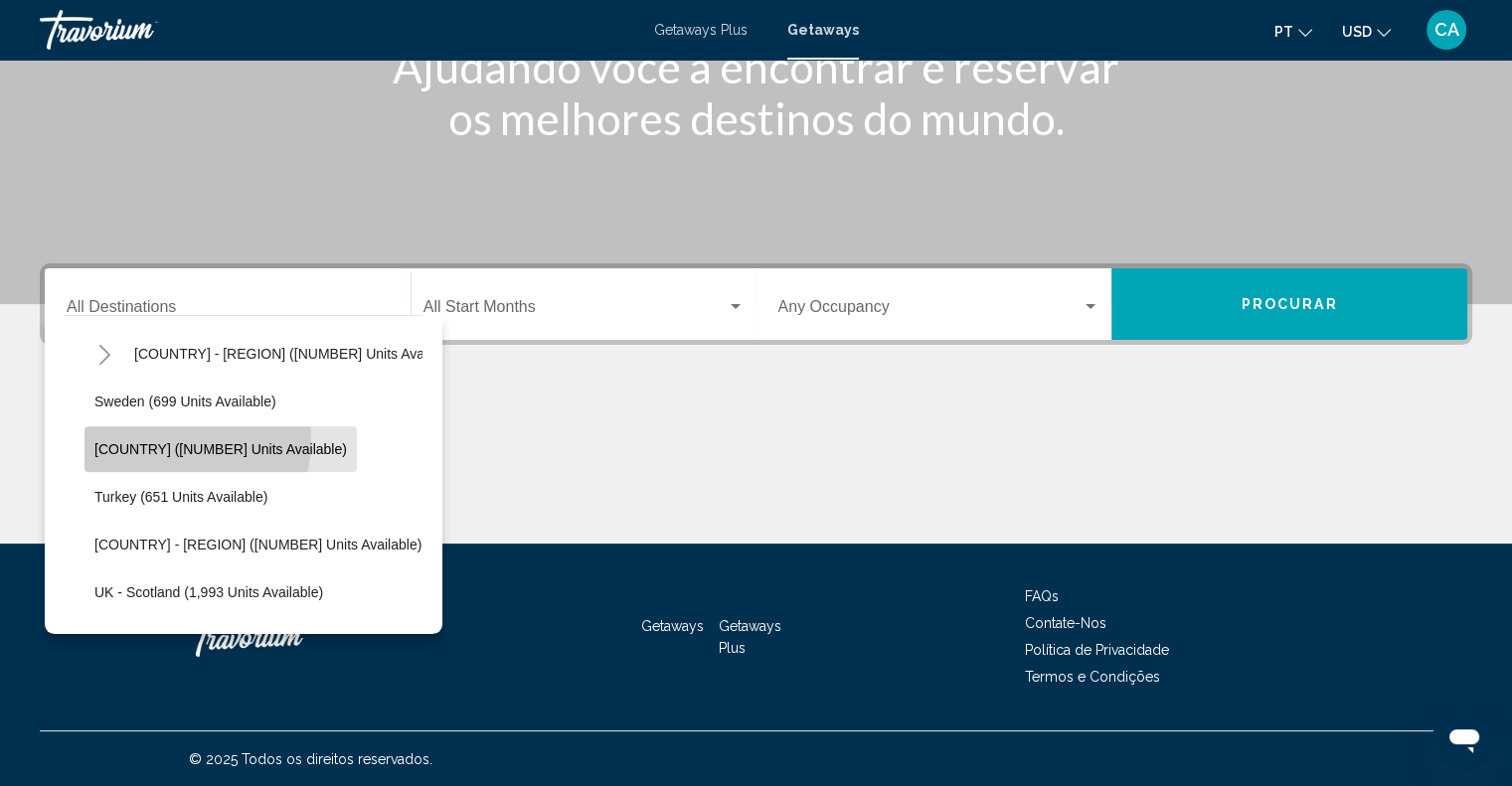 click on "Switzerland (306 units available)" 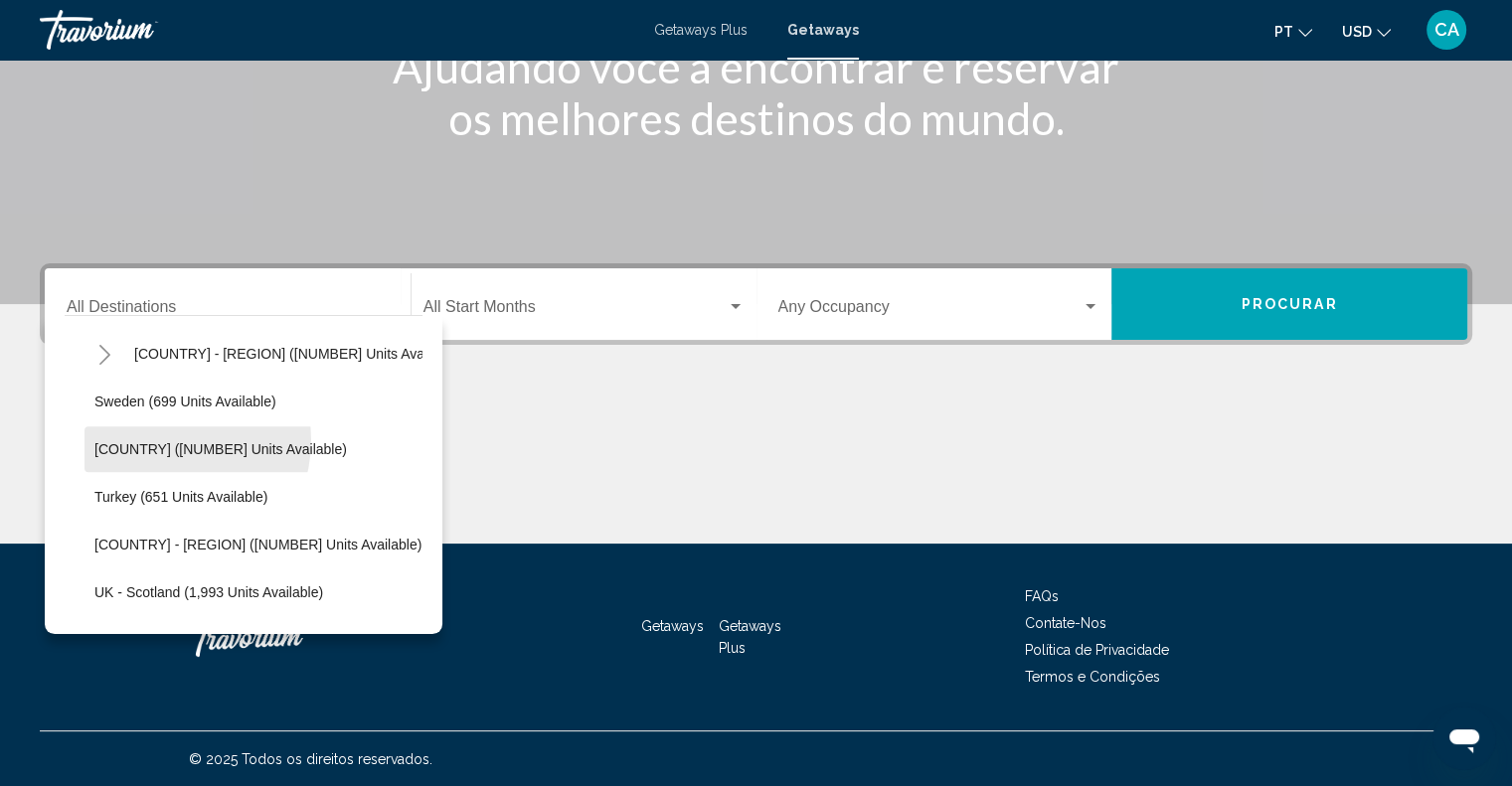 type on "**********" 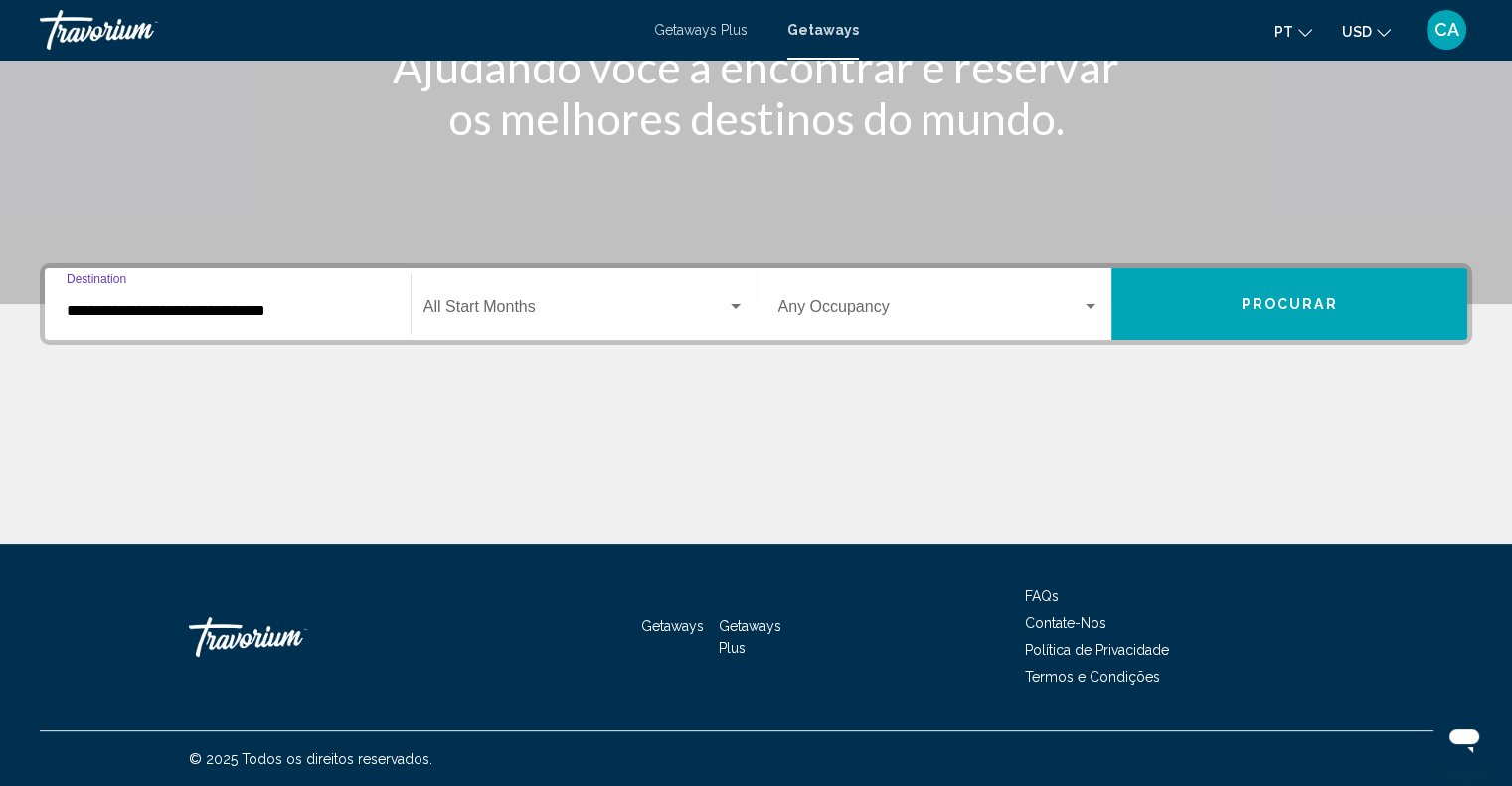 click on "Procurar" at bounding box center [1289, 305] 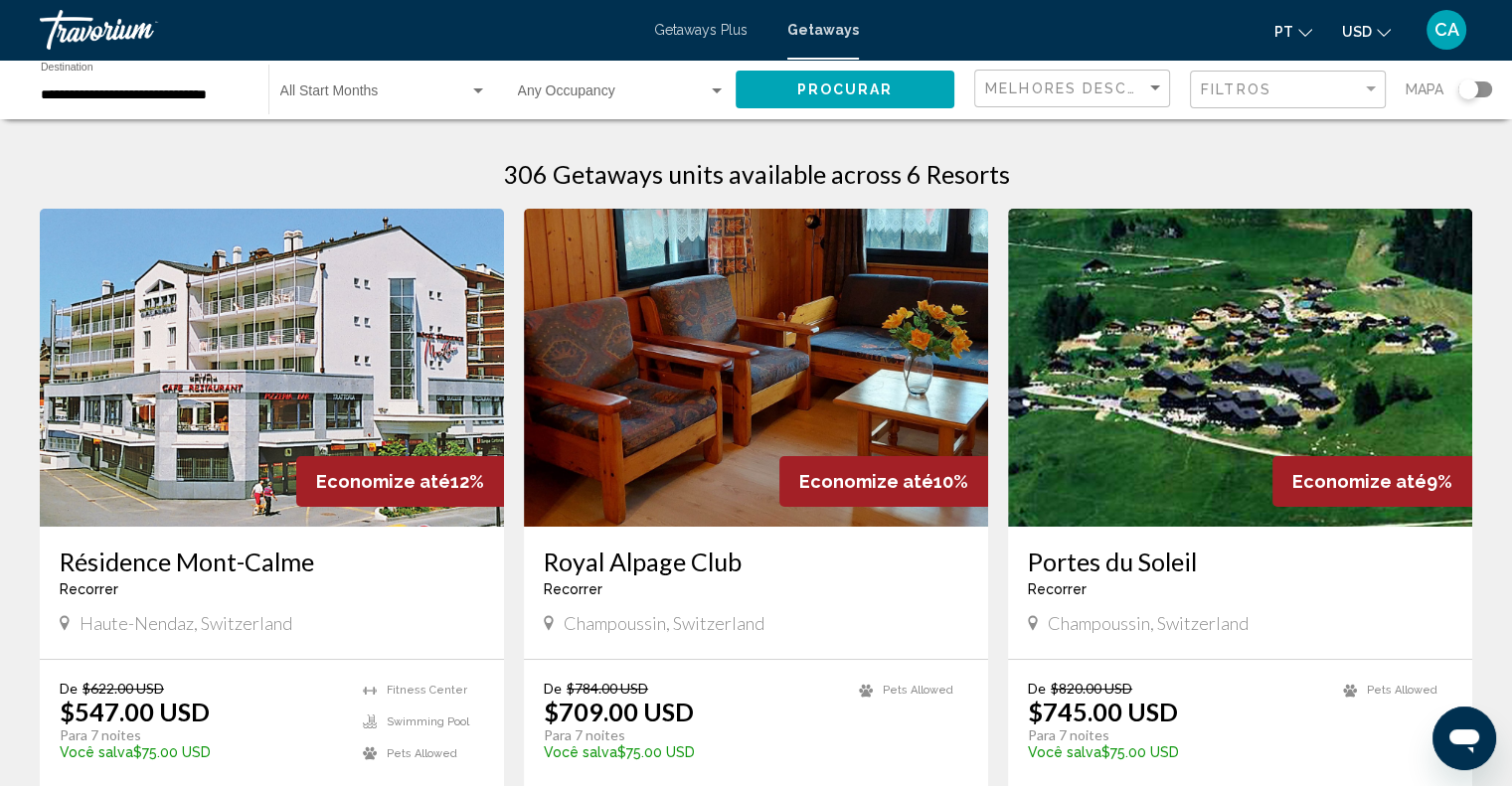 scroll, scrollTop: 0, scrollLeft: 0, axis: both 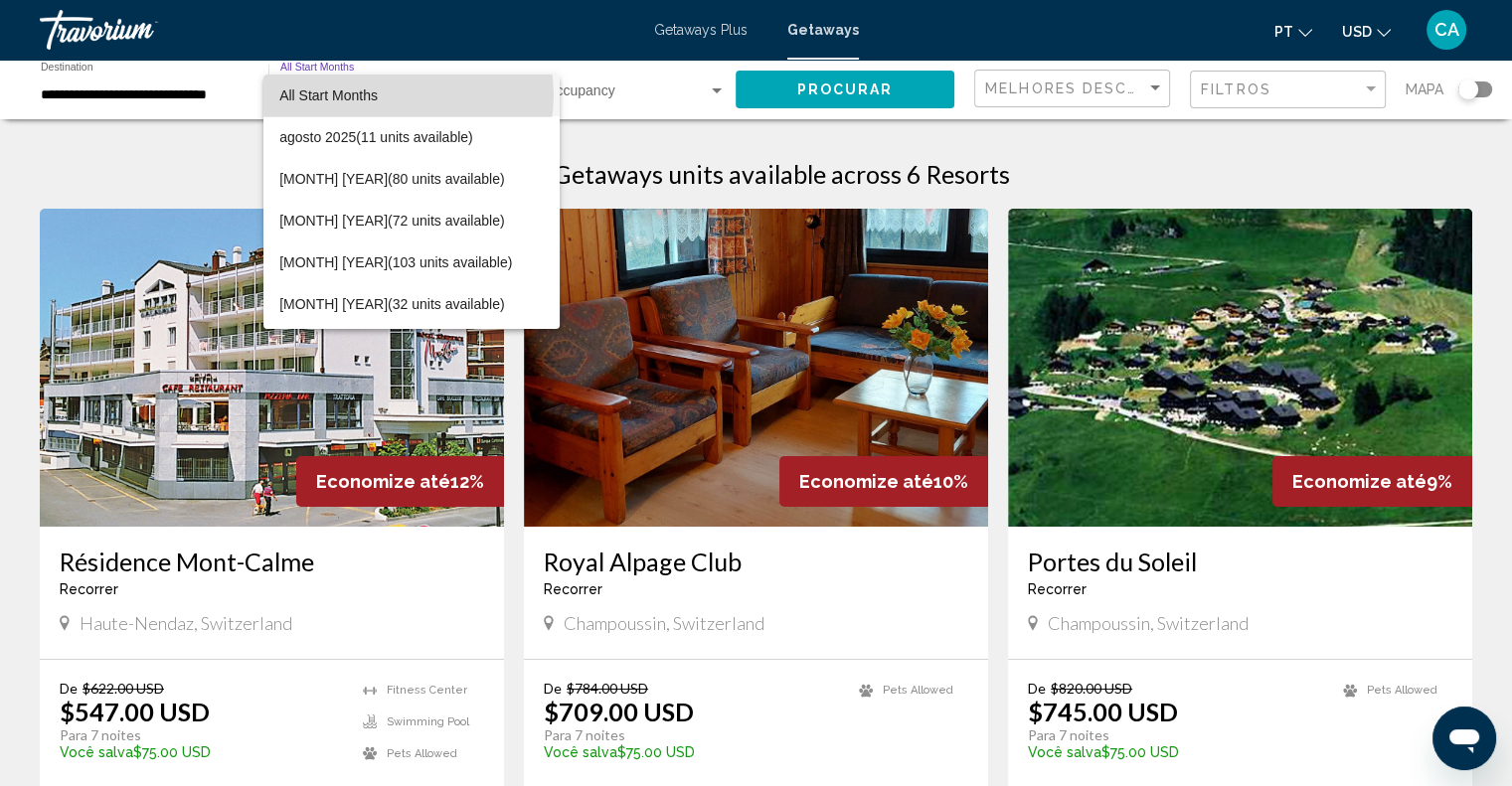 click on "All Start Months" at bounding box center [412, 95] 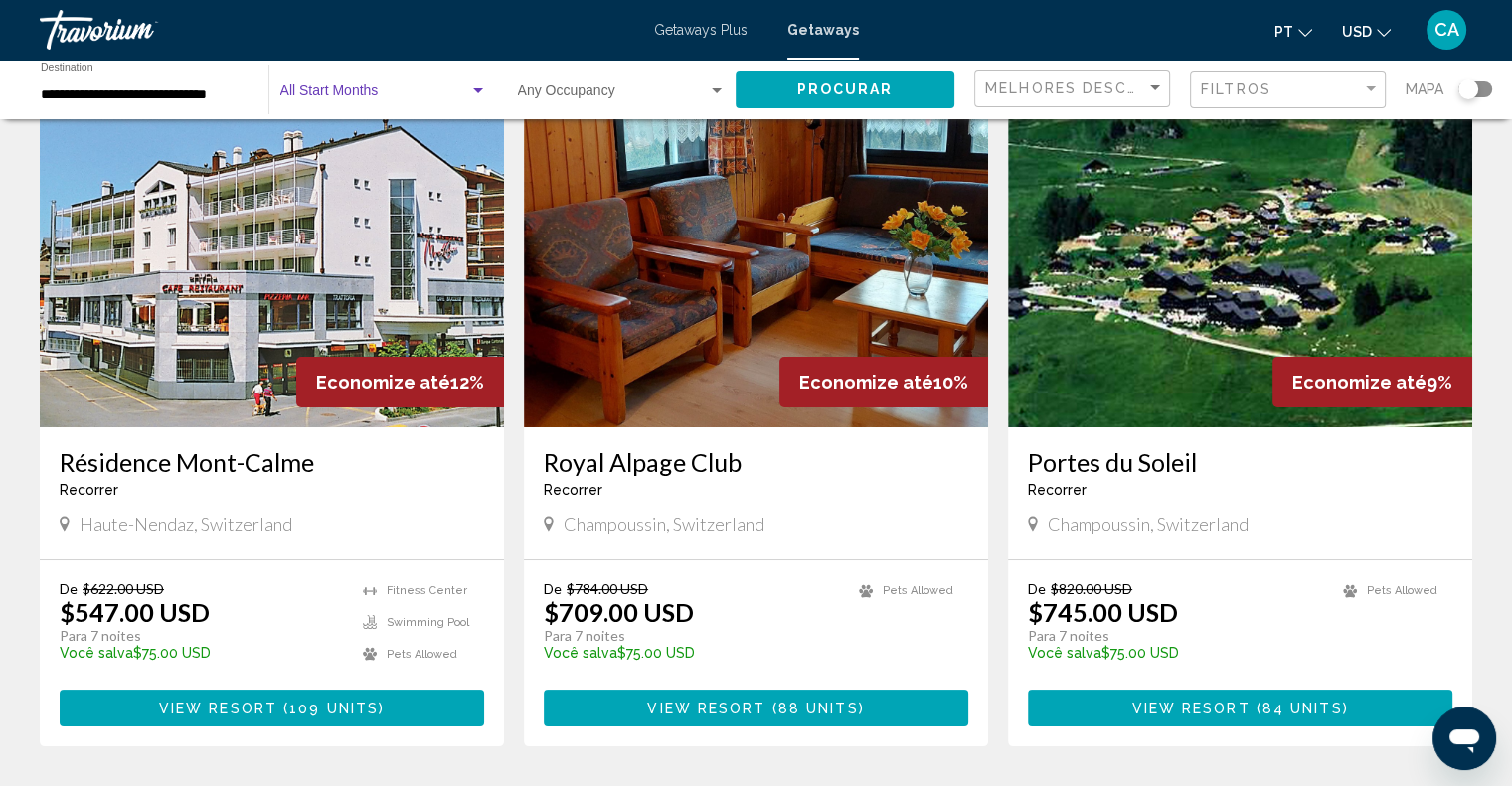 scroll, scrollTop: 0, scrollLeft: 0, axis: both 